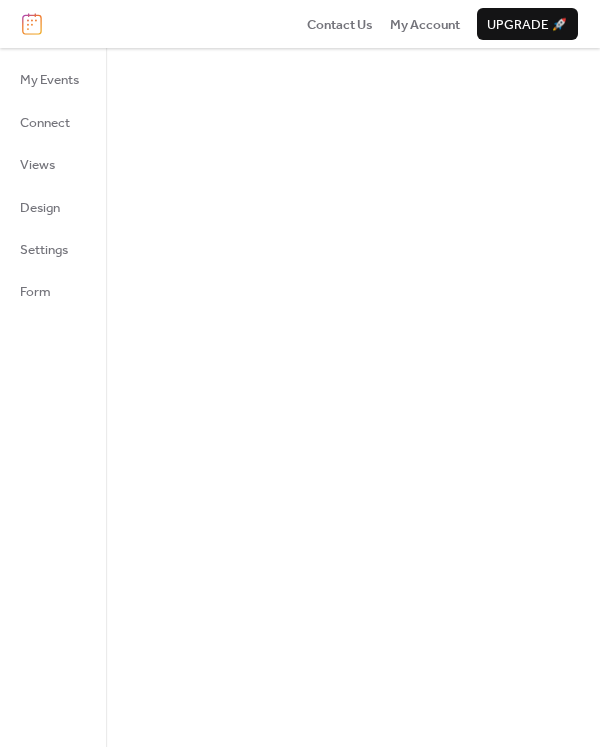 scroll, scrollTop: 0, scrollLeft: 0, axis: both 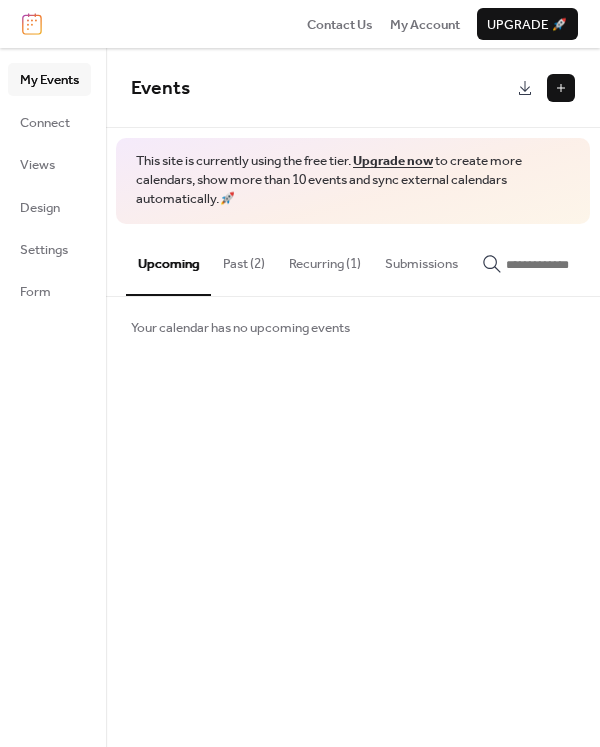 click at bounding box center [561, 88] 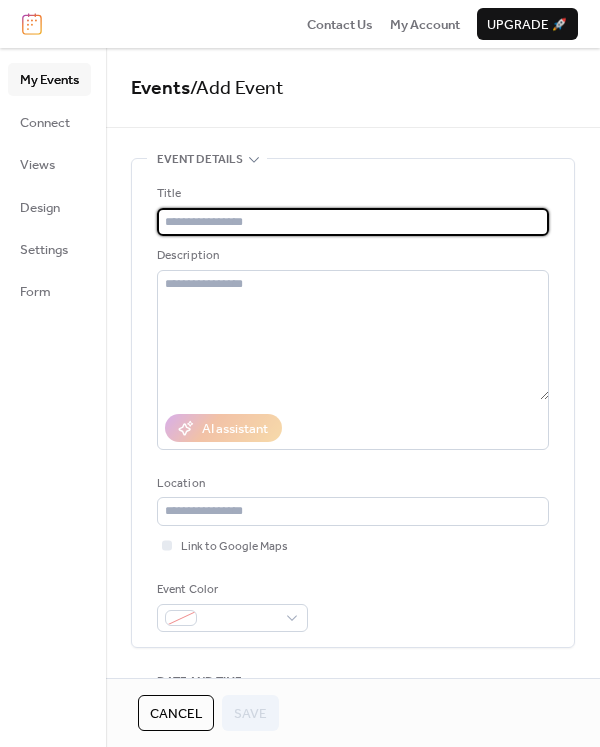 click at bounding box center [353, 222] 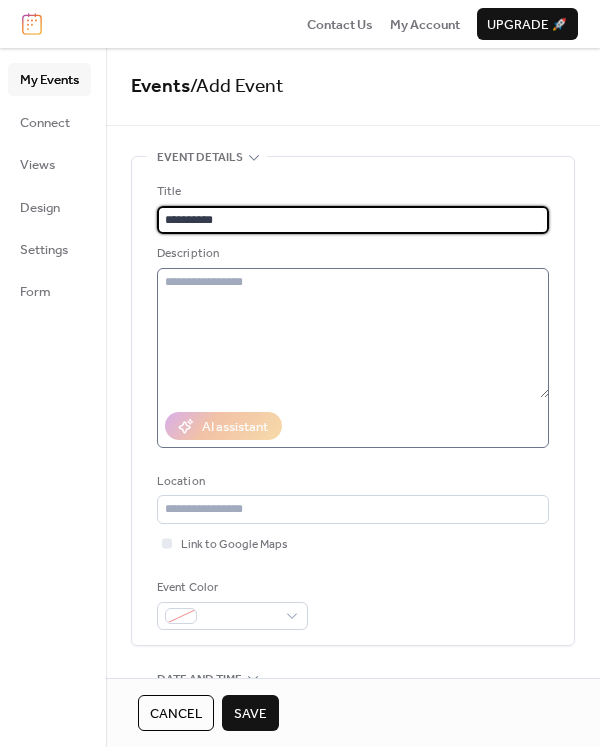scroll, scrollTop: 0, scrollLeft: 0, axis: both 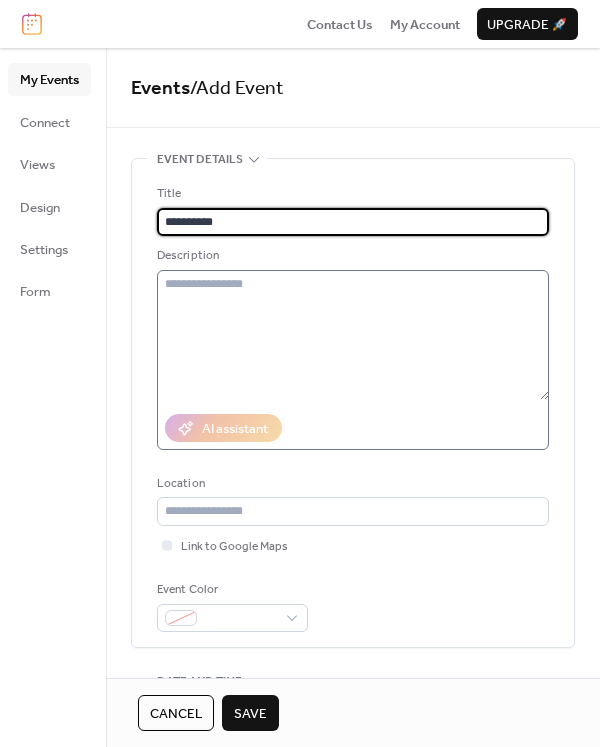 type on "**********" 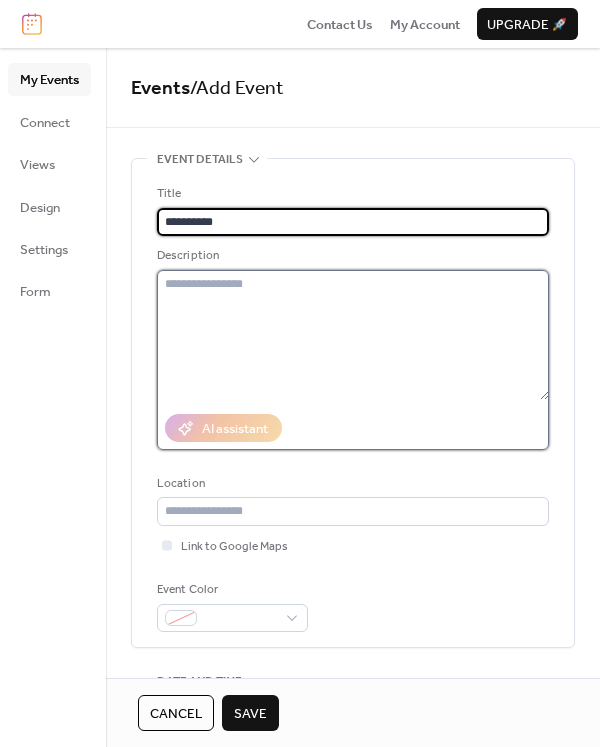 click at bounding box center [353, 335] 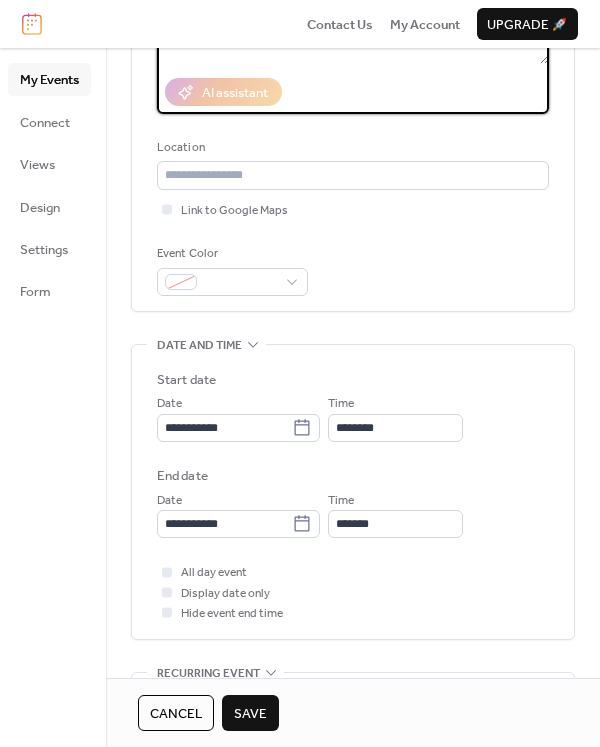 scroll, scrollTop: 400, scrollLeft: 0, axis: vertical 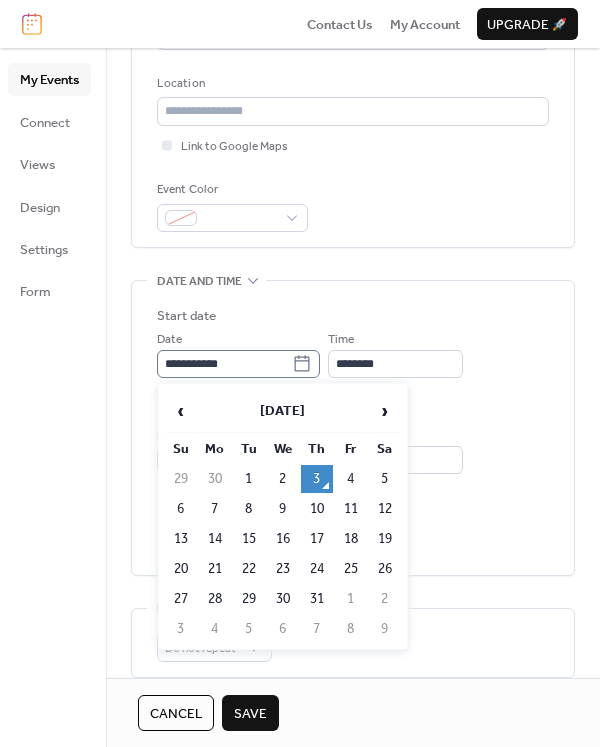 click 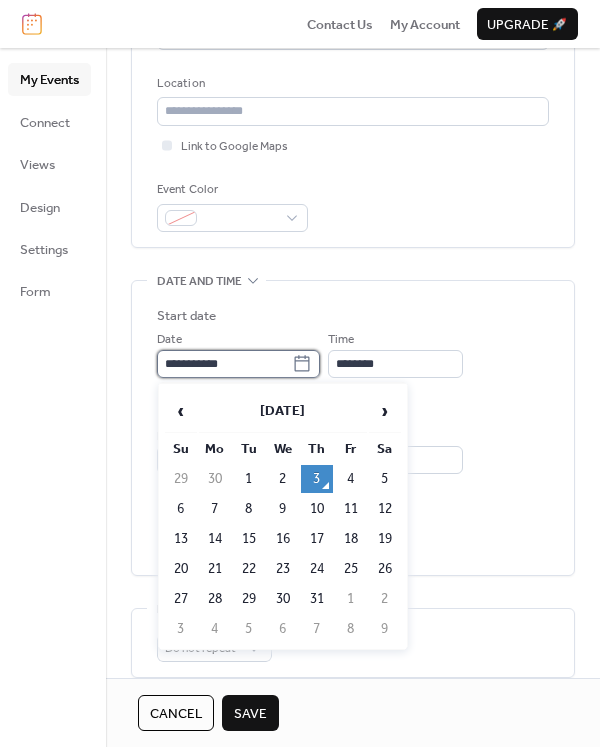 click on "**********" at bounding box center (224, 364) 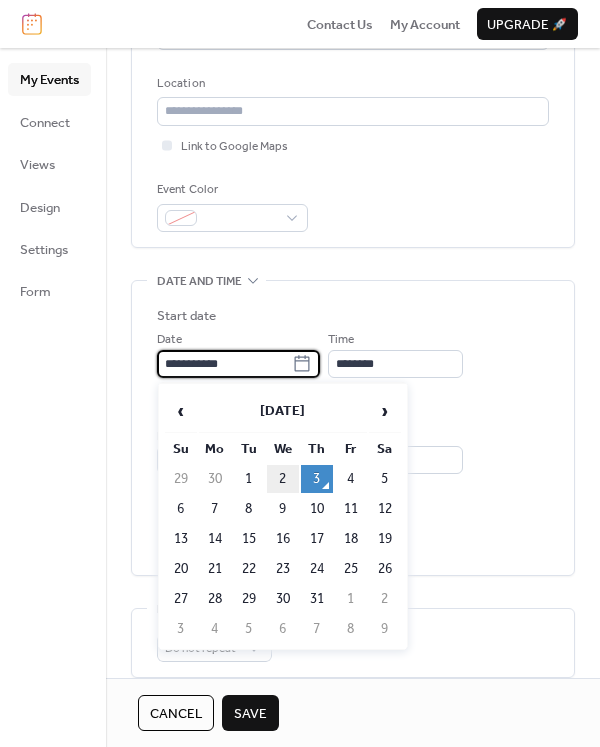 click on "2" at bounding box center (283, 479) 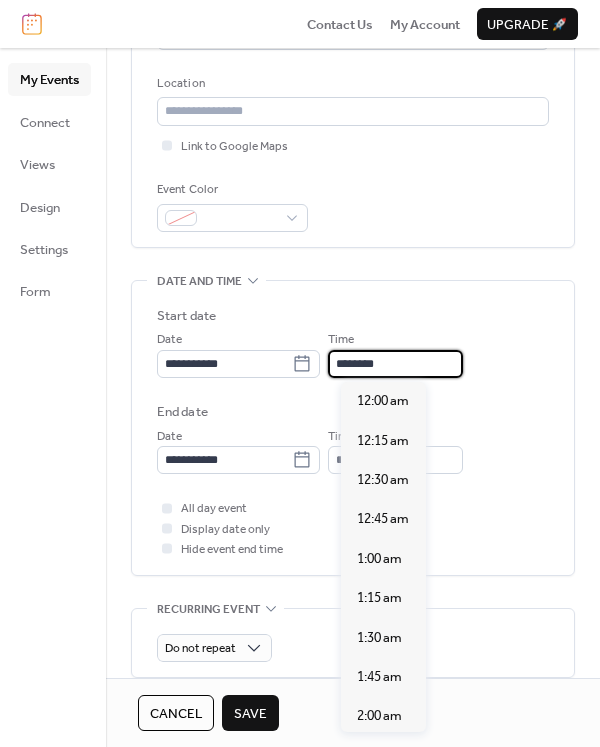 click on "********" at bounding box center (395, 364) 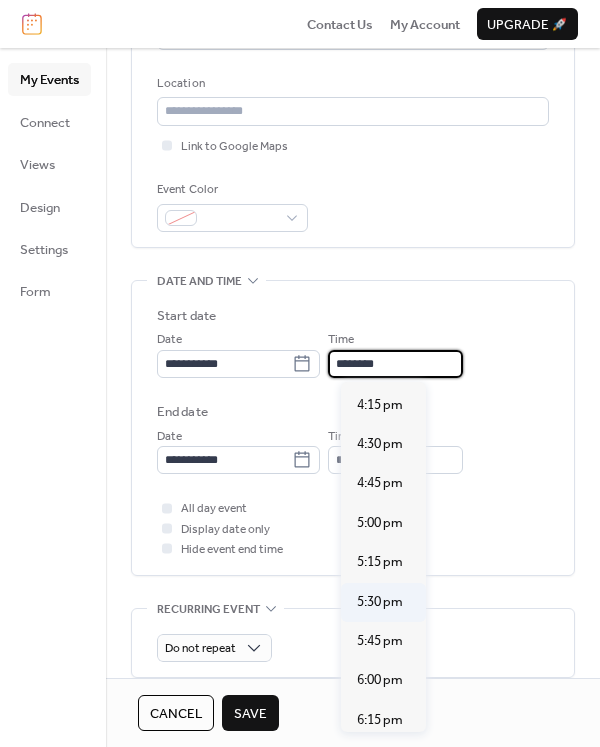 scroll, scrollTop: 2592, scrollLeft: 0, axis: vertical 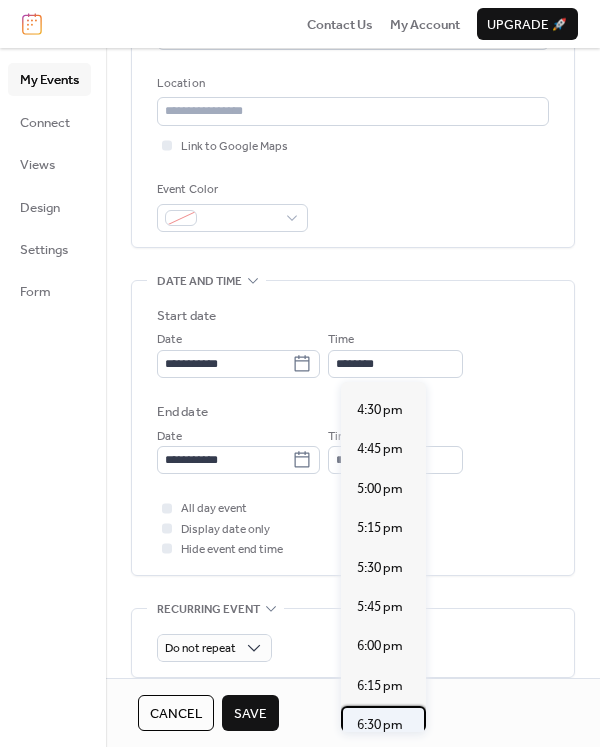 click on "6:30 pm" at bounding box center [380, 725] 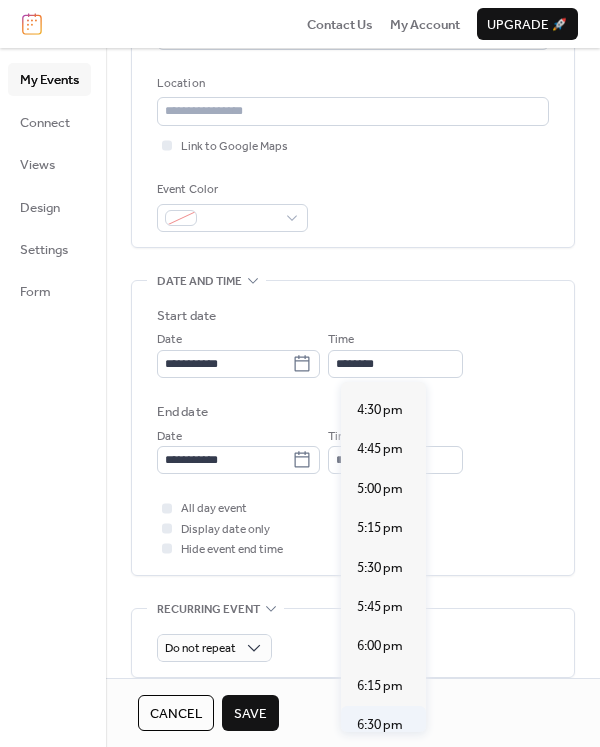 type on "*******" 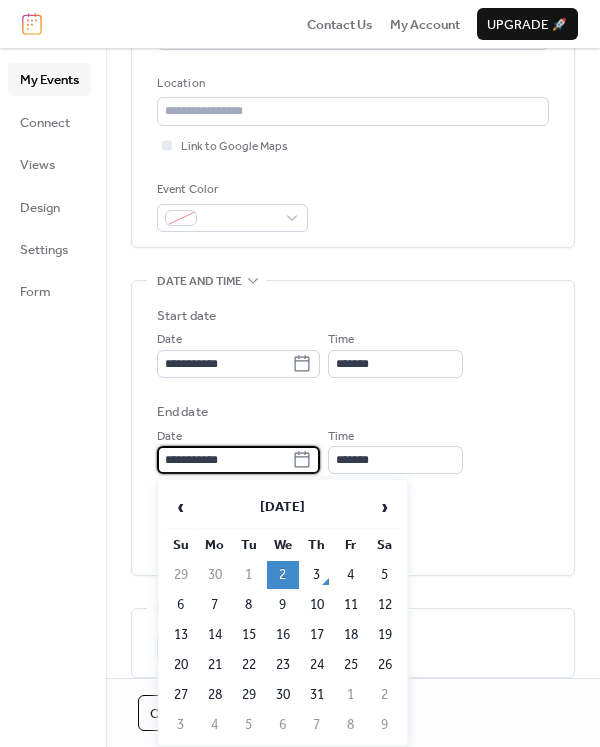 click on "**********" at bounding box center (224, 460) 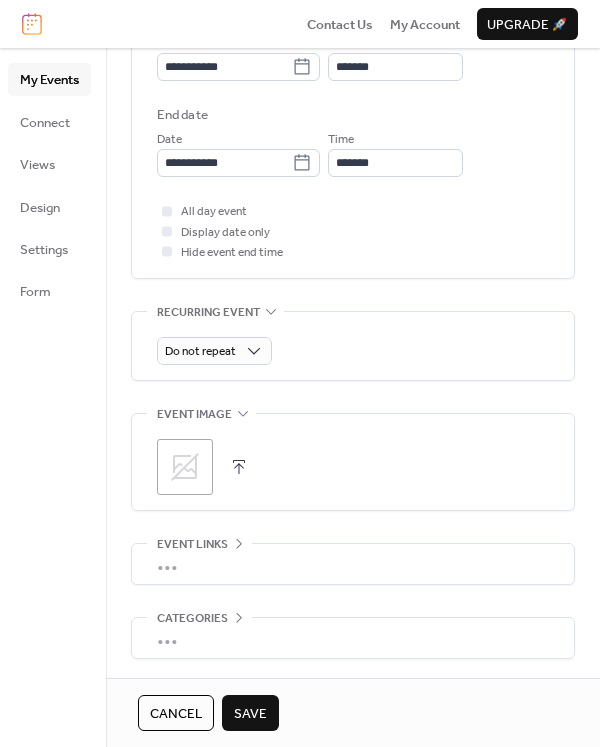 scroll, scrollTop: 700, scrollLeft: 0, axis: vertical 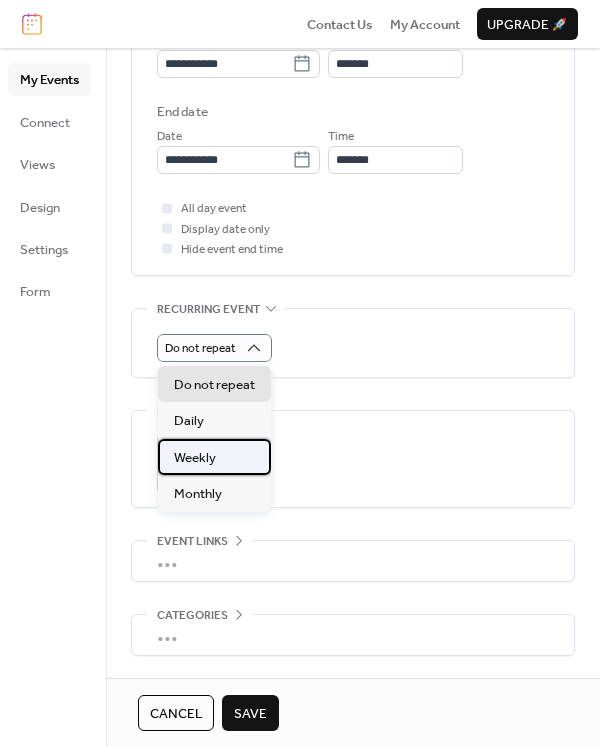 click on "Weekly" at bounding box center (214, 457) 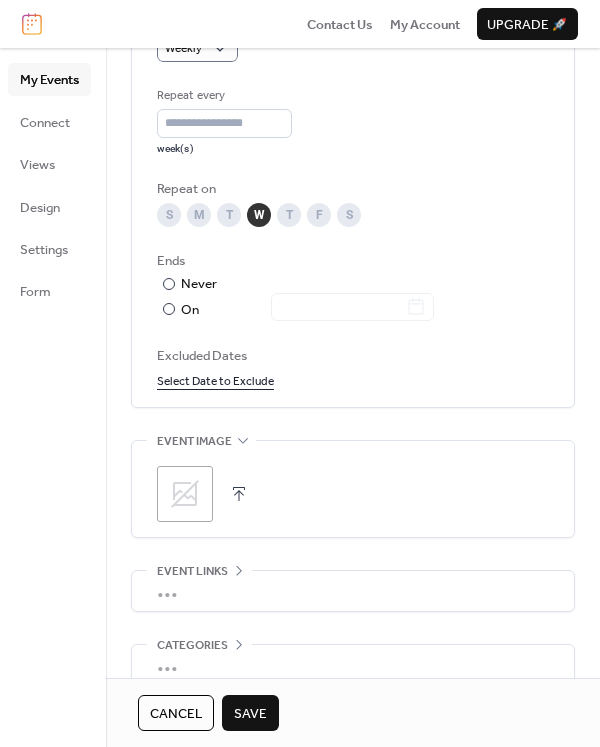 scroll, scrollTop: 1102, scrollLeft: 0, axis: vertical 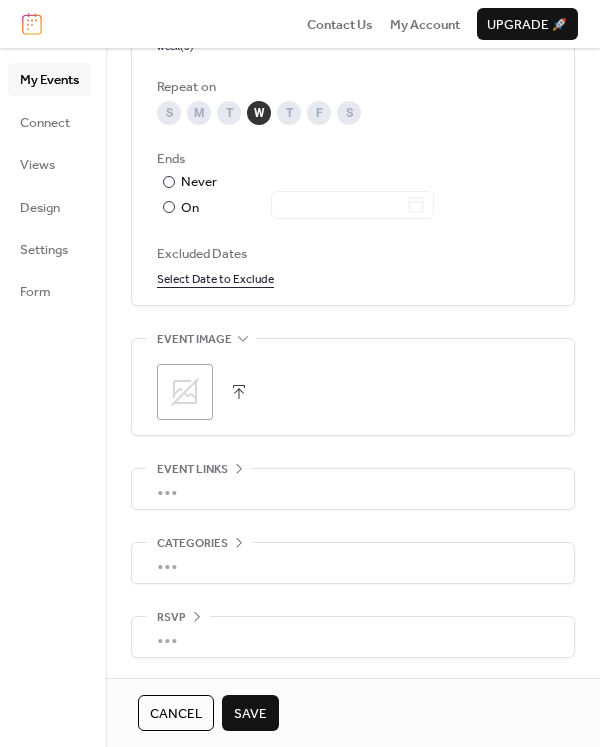 click on "Save" at bounding box center (250, 714) 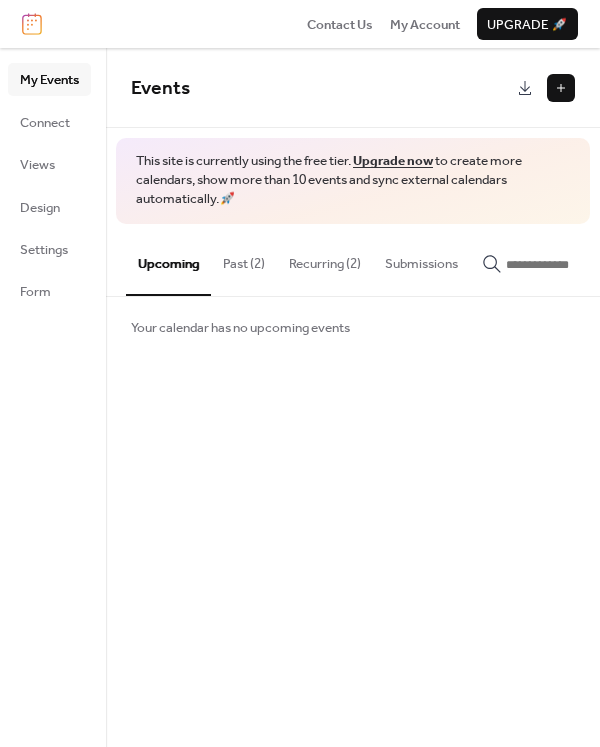 click at bounding box center (561, 88) 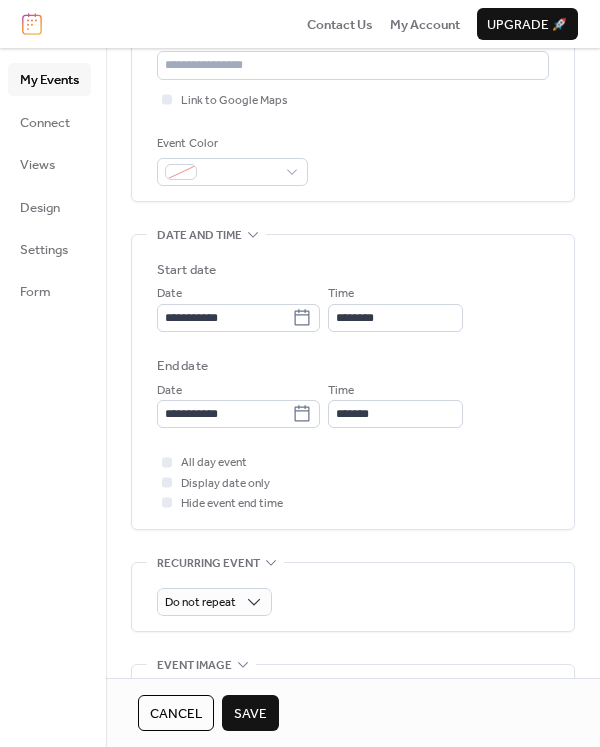 scroll, scrollTop: 500, scrollLeft: 0, axis: vertical 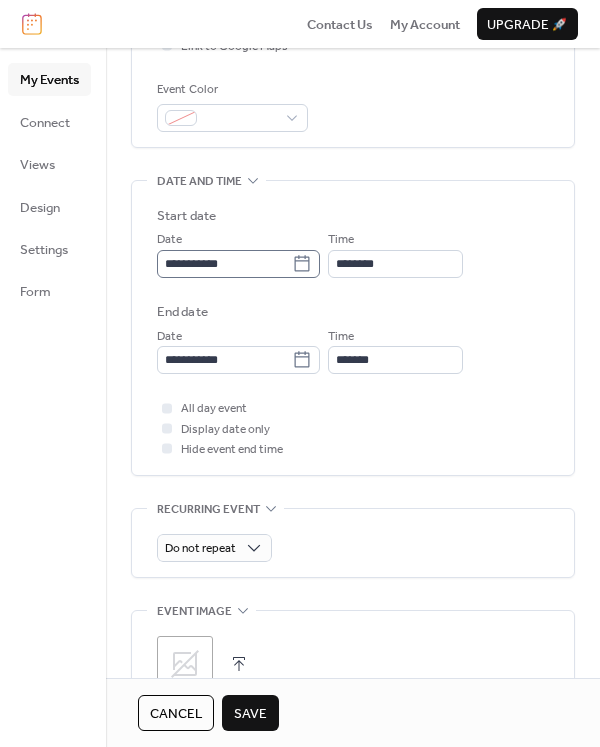 type on "**********" 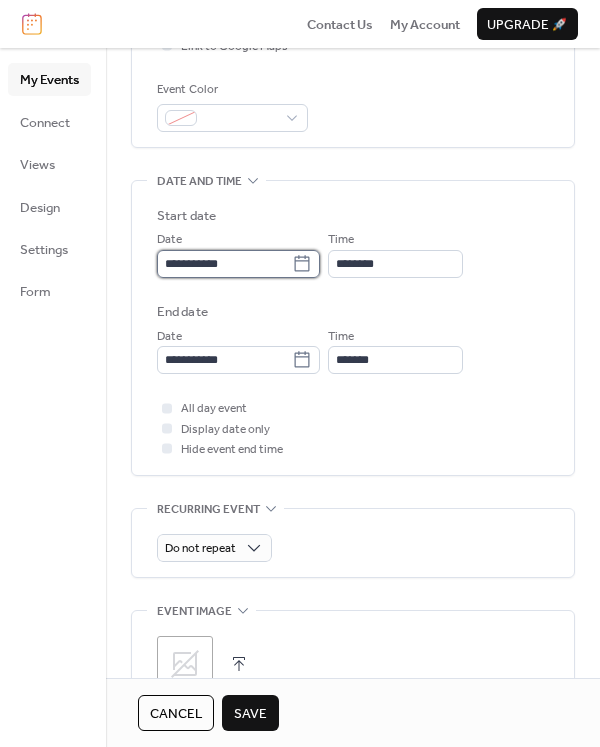 click on "**********" at bounding box center [224, 264] 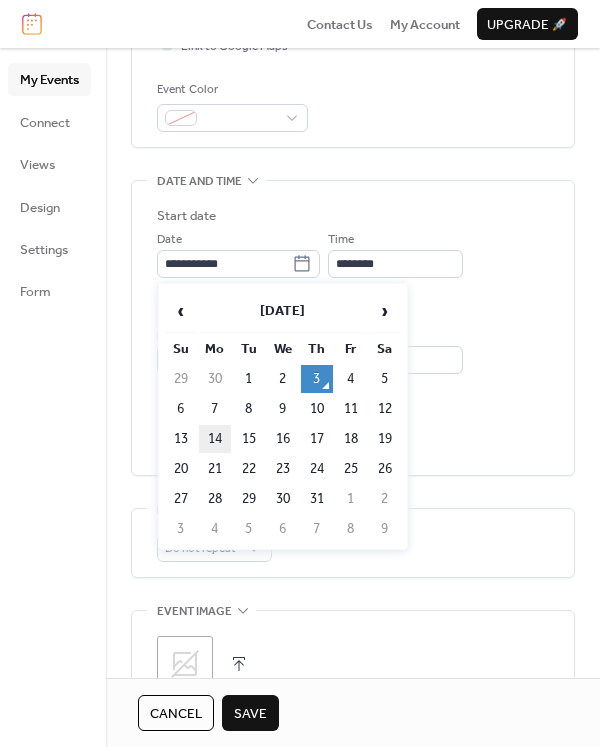 click on "14" at bounding box center [215, 439] 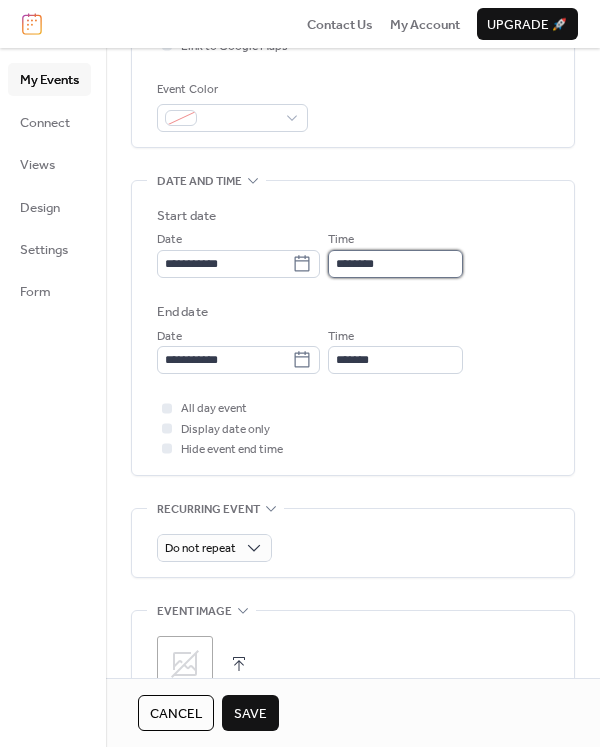click on "********" at bounding box center (395, 264) 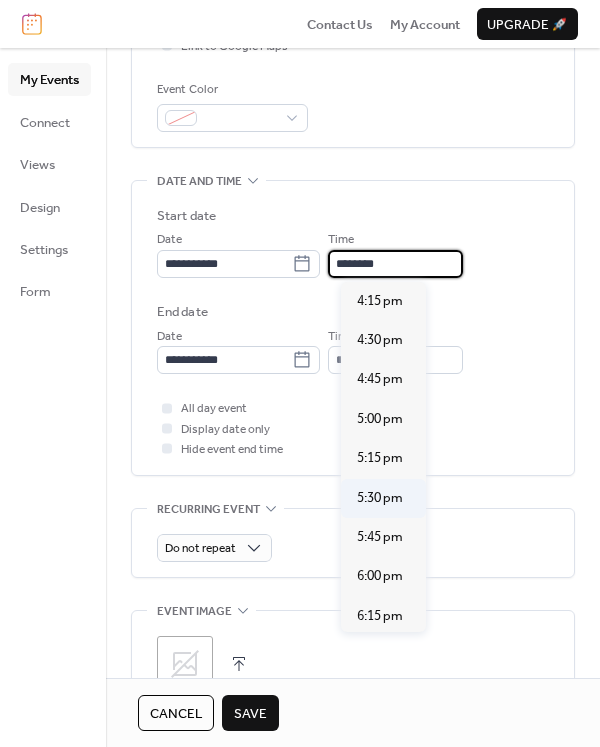 scroll, scrollTop: 2592, scrollLeft: 0, axis: vertical 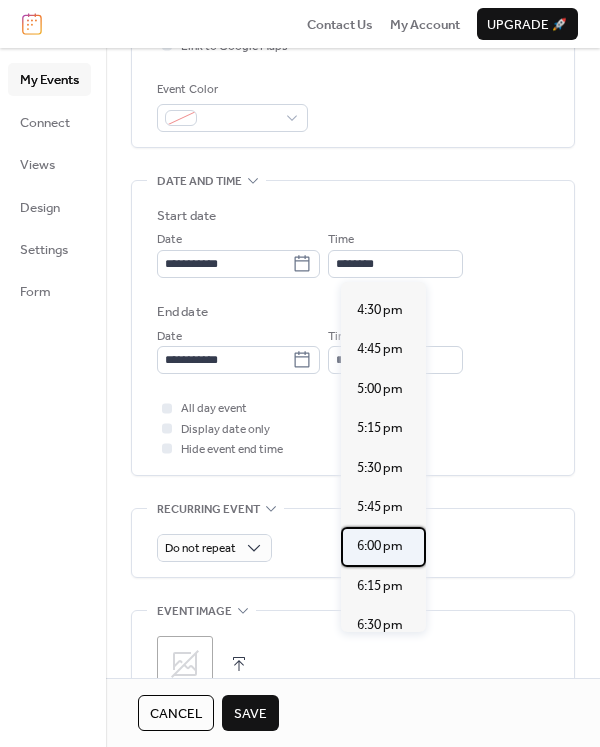click on "6:00 pm" at bounding box center [380, 546] 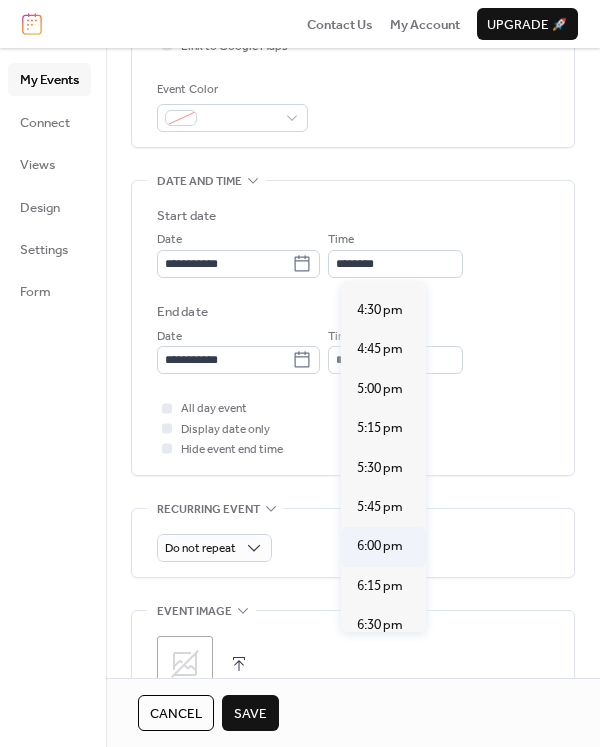 type on "*******" 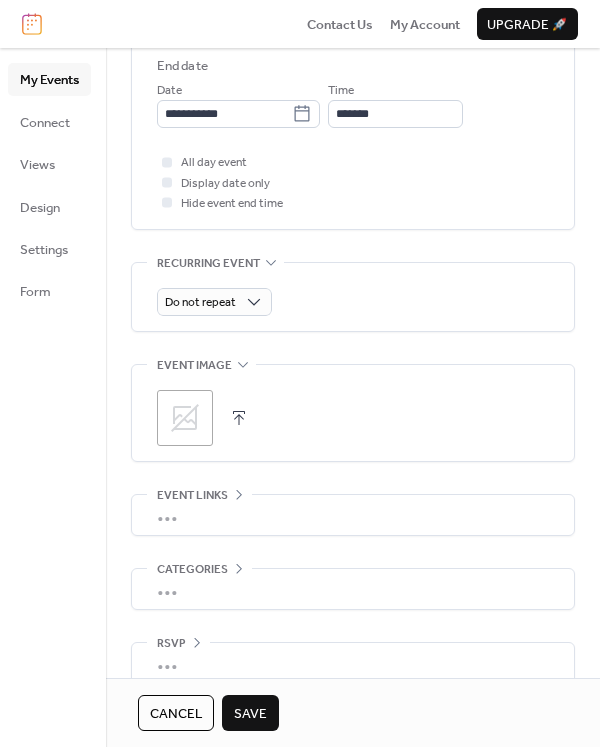 scroll, scrollTop: 772, scrollLeft: 0, axis: vertical 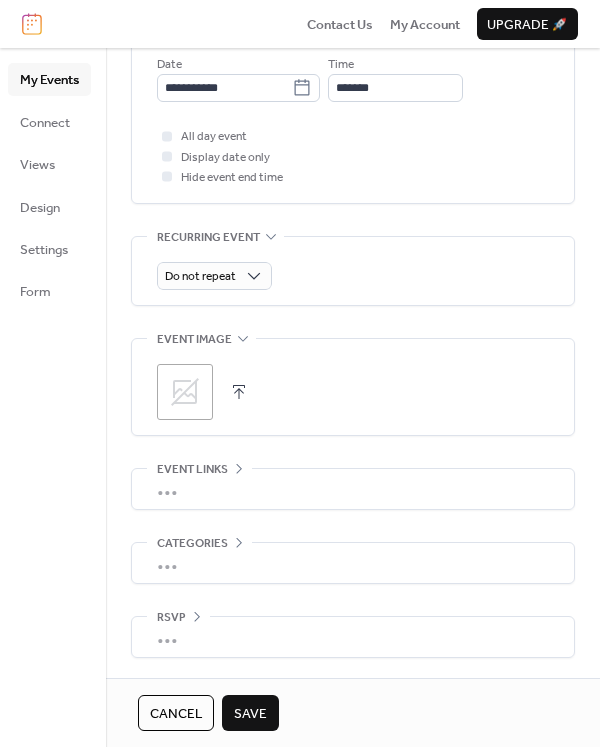 click on "Save" at bounding box center [250, 714] 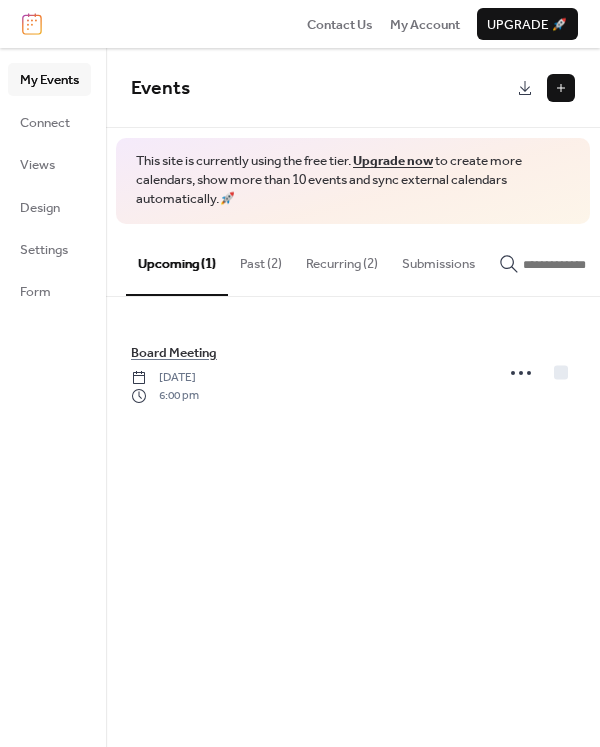 click at bounding box center (561, 88) 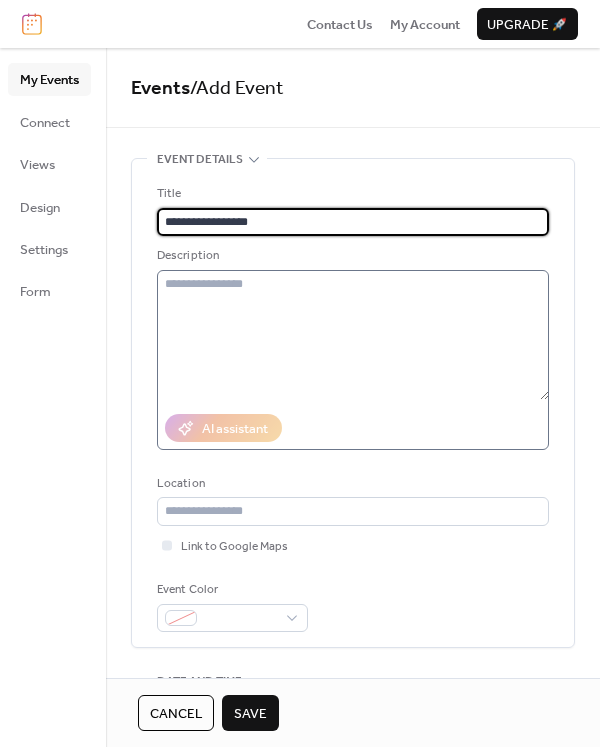 type on "**********" 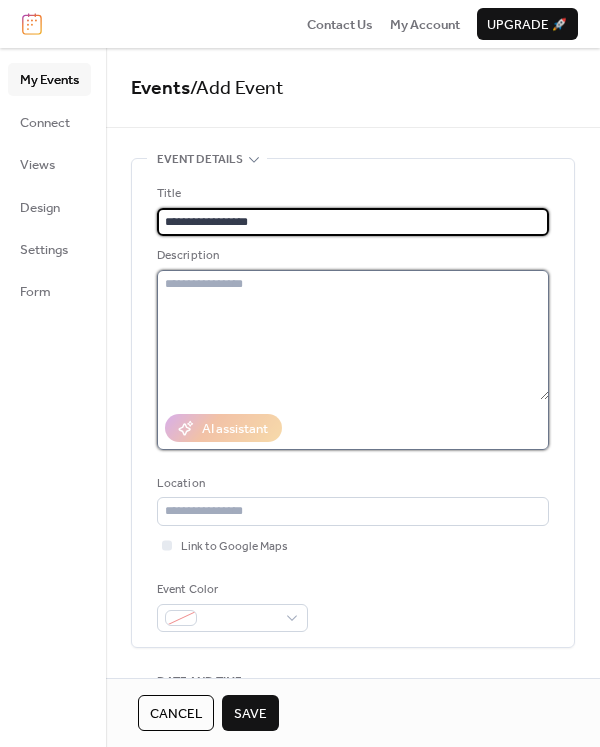 click at bounding box center (353, 335) 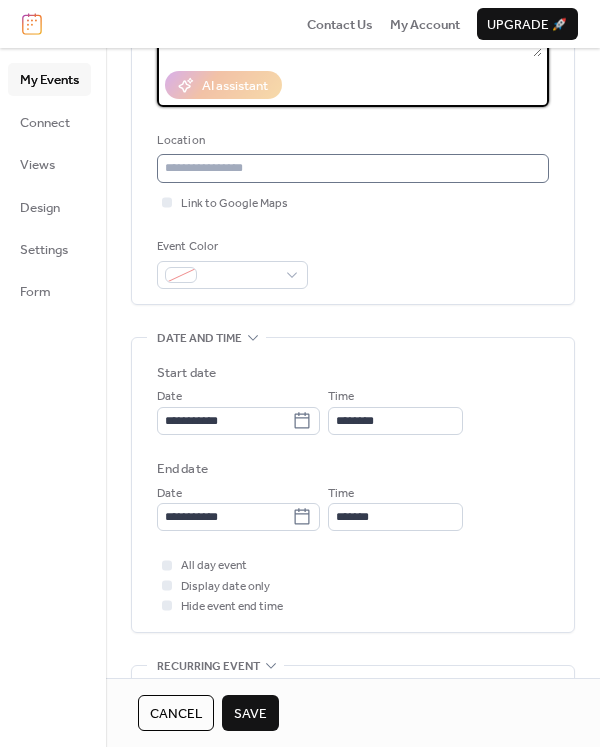 scroll, scrollTop: 400, scrollLeft: 0, axis: vertical 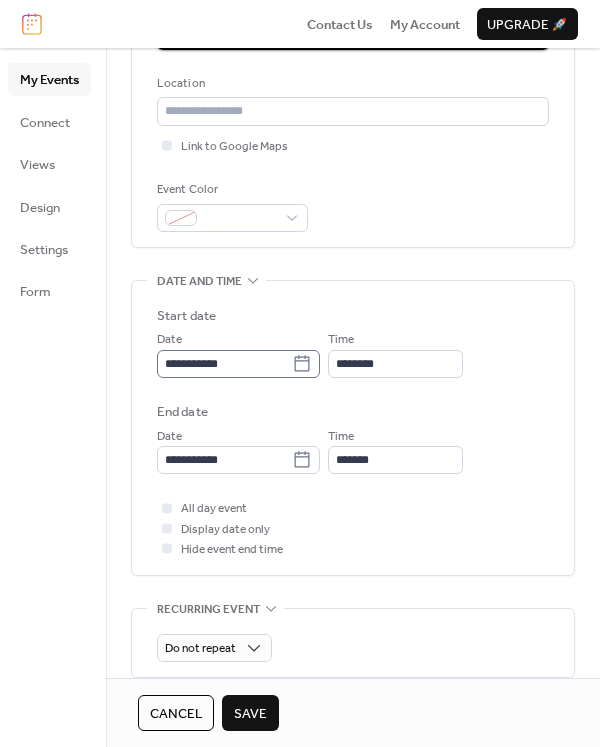 type on "**********" 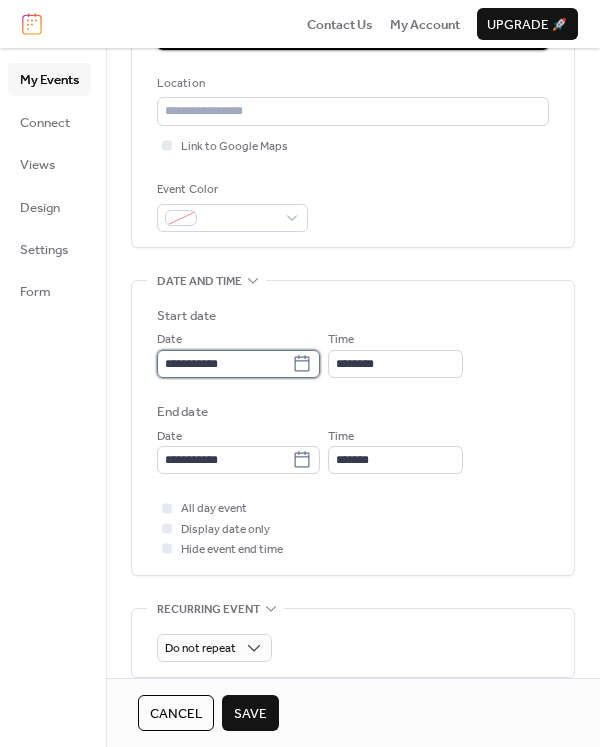 click on "**********" at bounding box center (224, 364) 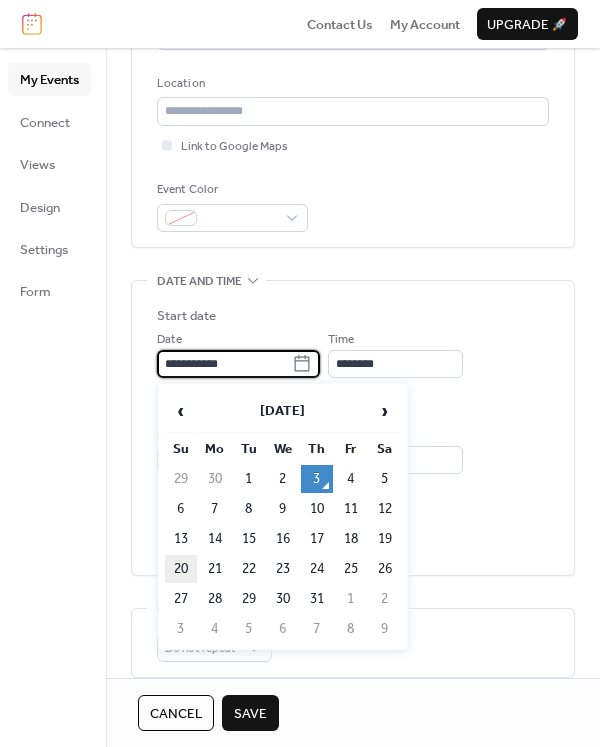 click on "20" at bounding box center [181, 569] 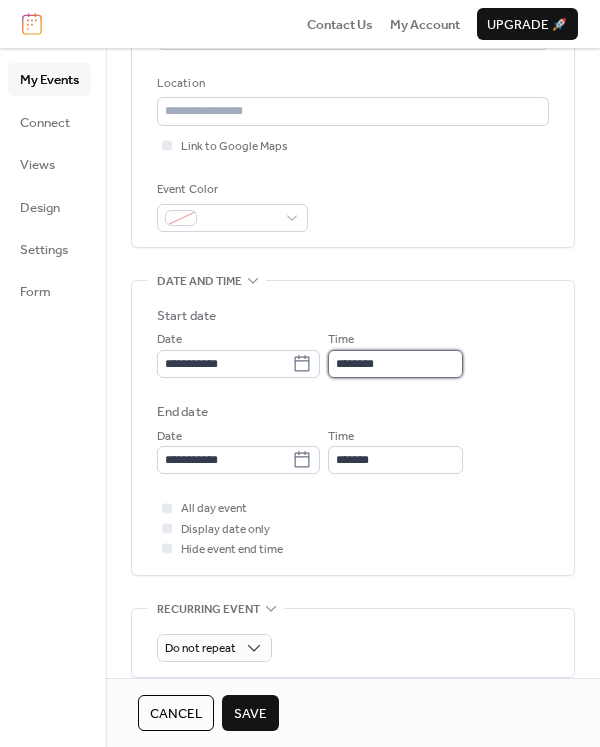 click on "********" at bounding box center (395, 364) 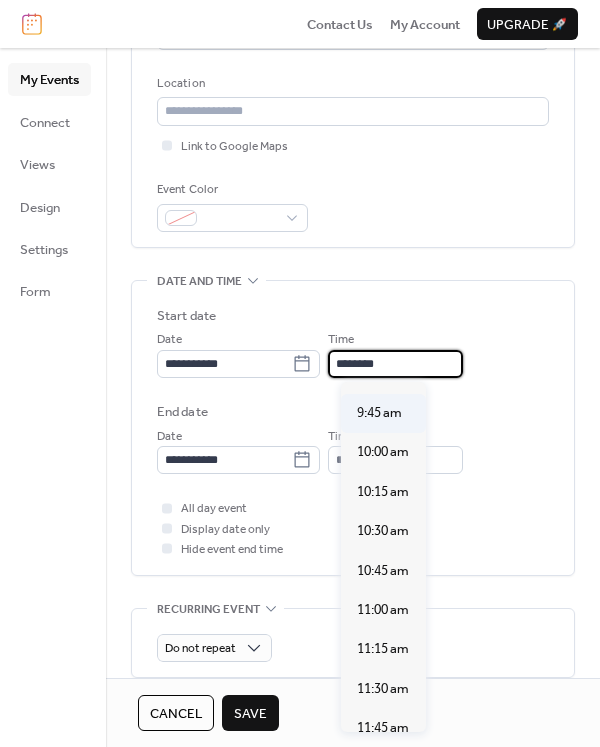 scroll, scrollTop: 1492, scrollLeft: 0, axis: vertical 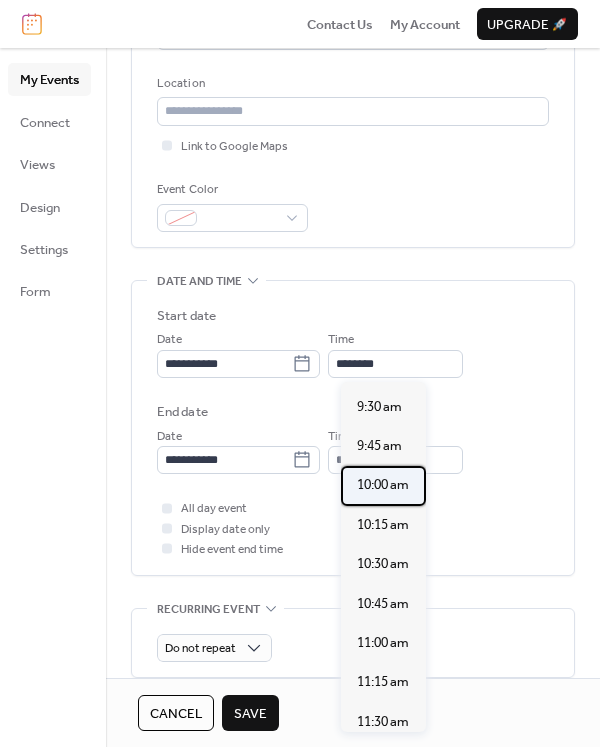 click on "10:00 am" at bounding box center (383, 485) 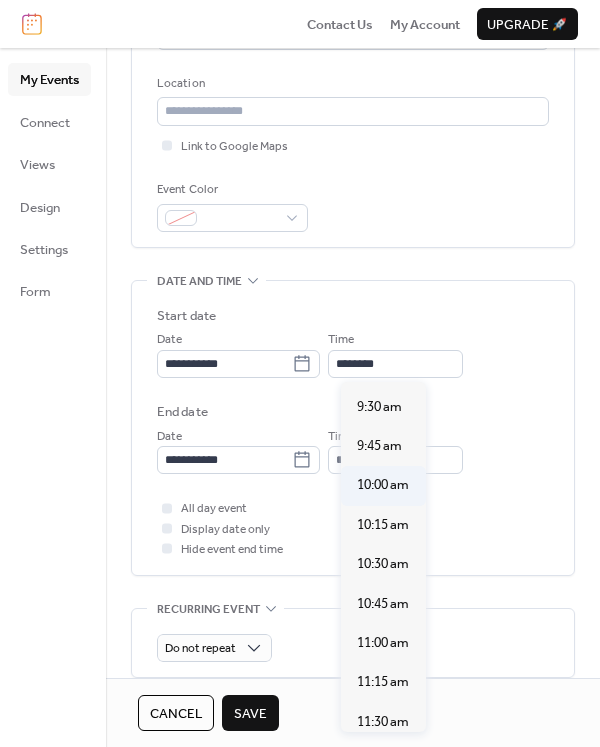type on "********" 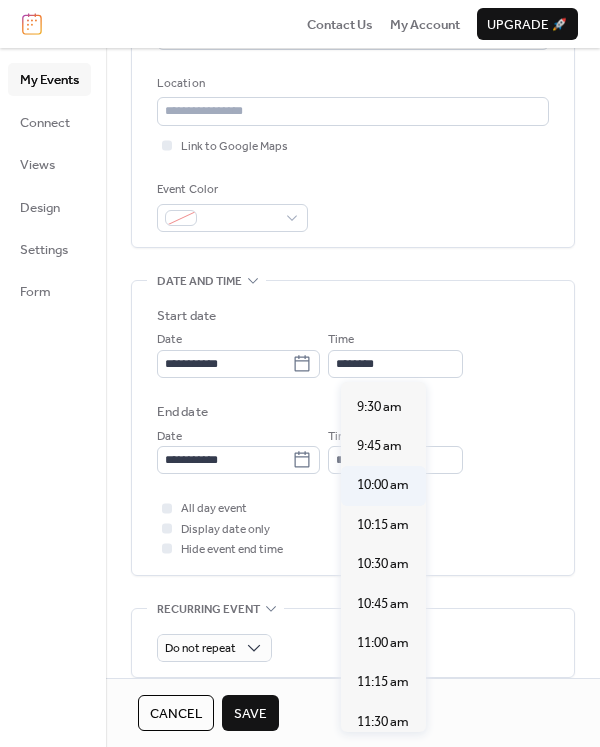 type on "********" 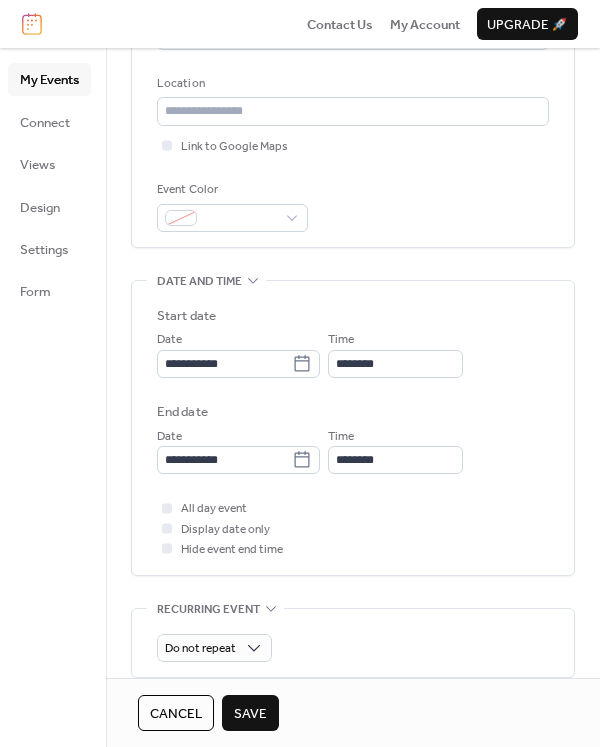 click on "Save" at bounding box center (250, 714) 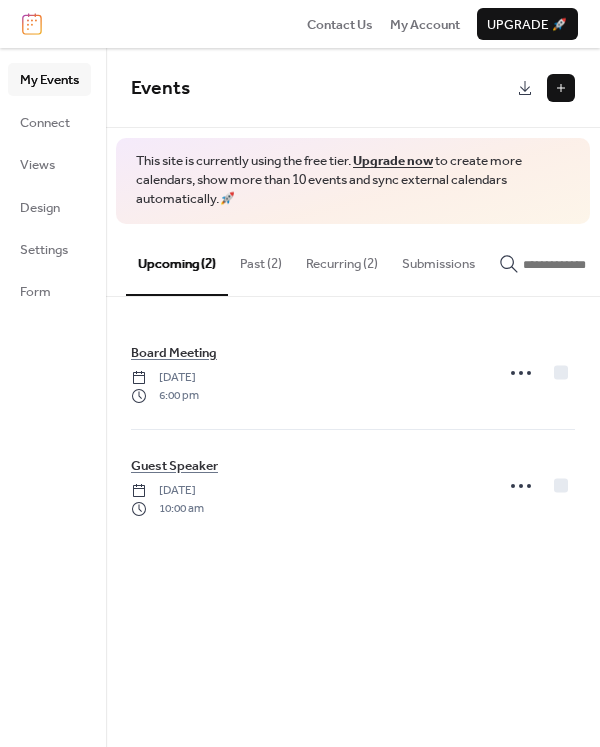 click on "Recurring  (2)" at bounding box center (342, 259) 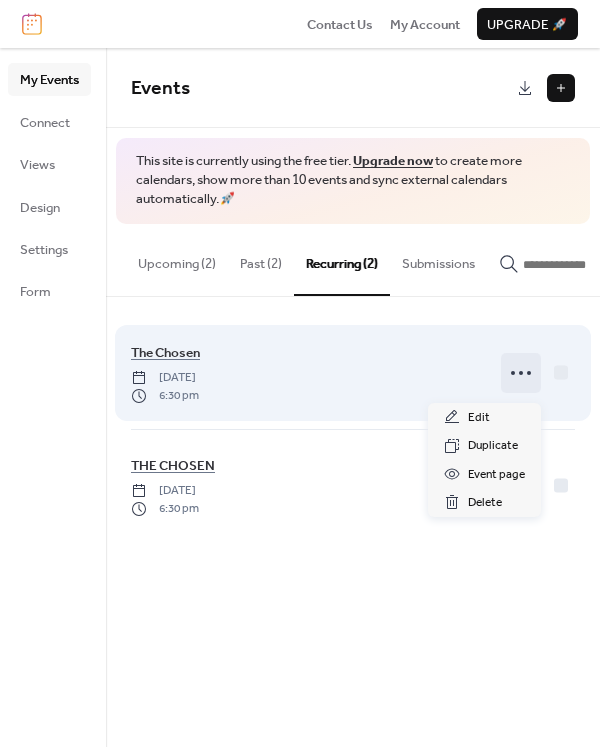 click 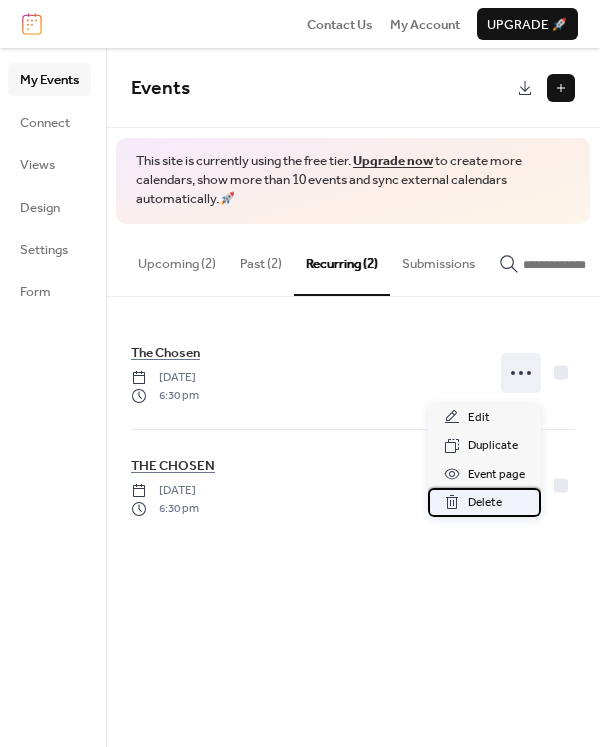 click on "Delete" at bounding box center (485, 503) 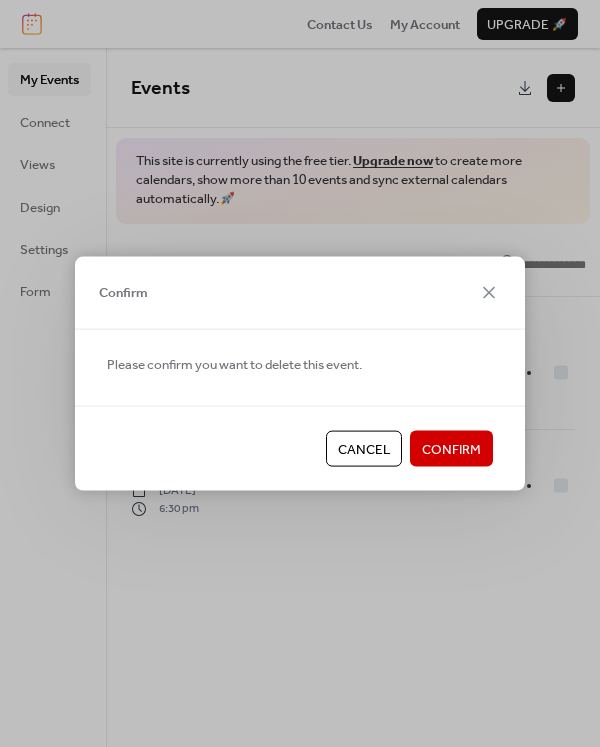 click on "Confirm" at bounding box center [451, 450] 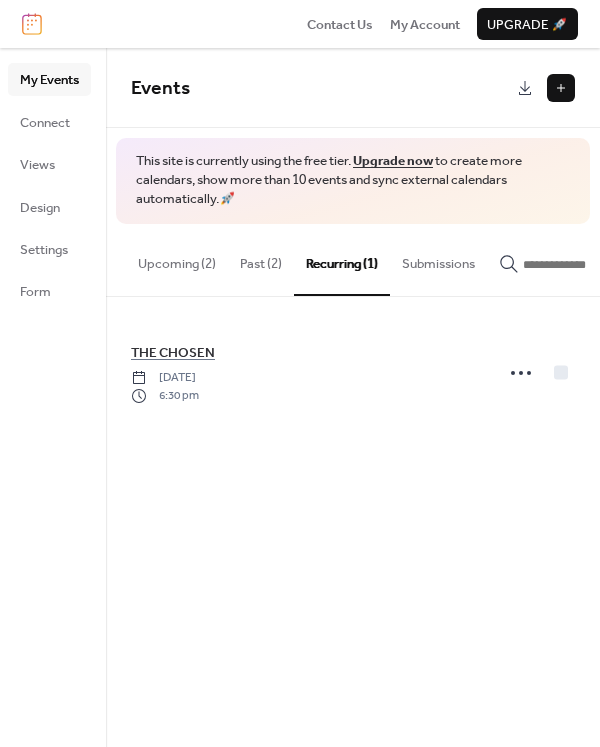 click on "Past  (2)" at bounding box center (261, 259) 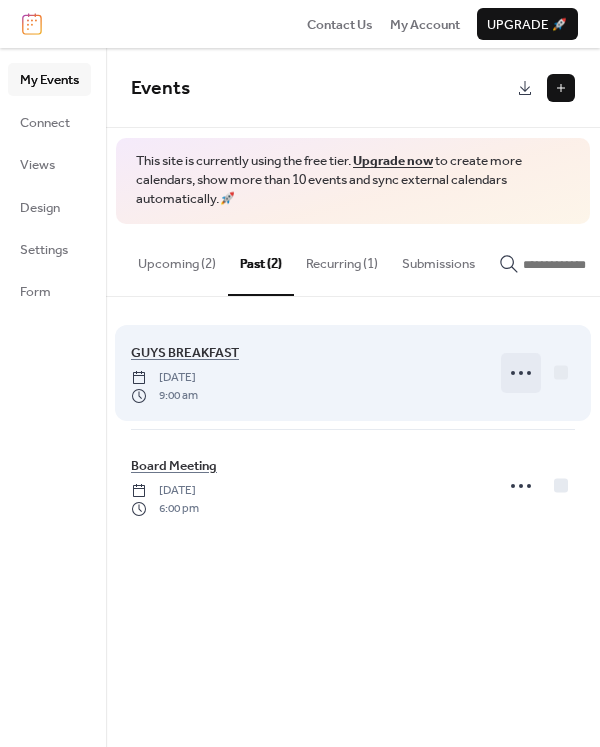 click 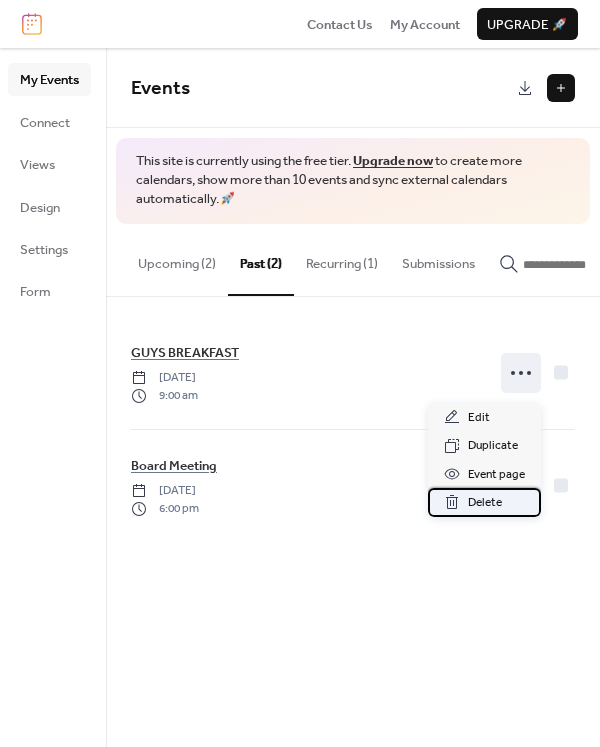 click on "Delete" at bounding box center [485, 503] 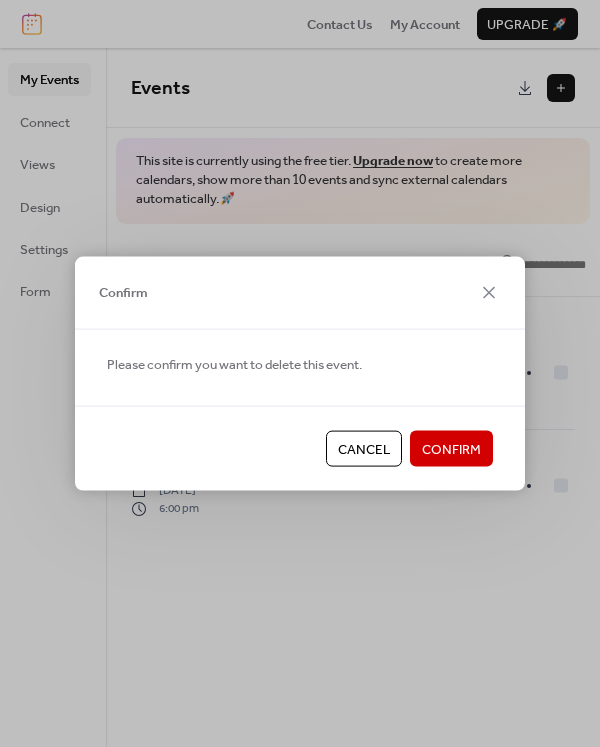 click on "Confirm" at bounding box center (451, 450) 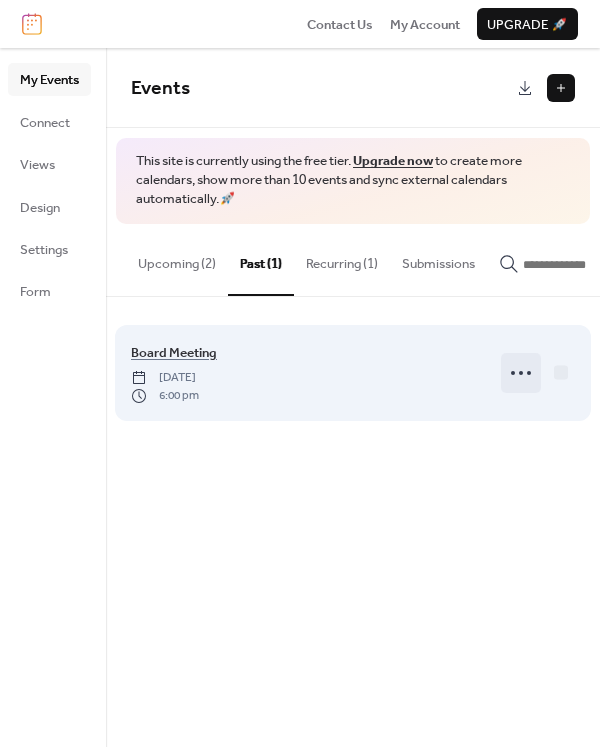 click 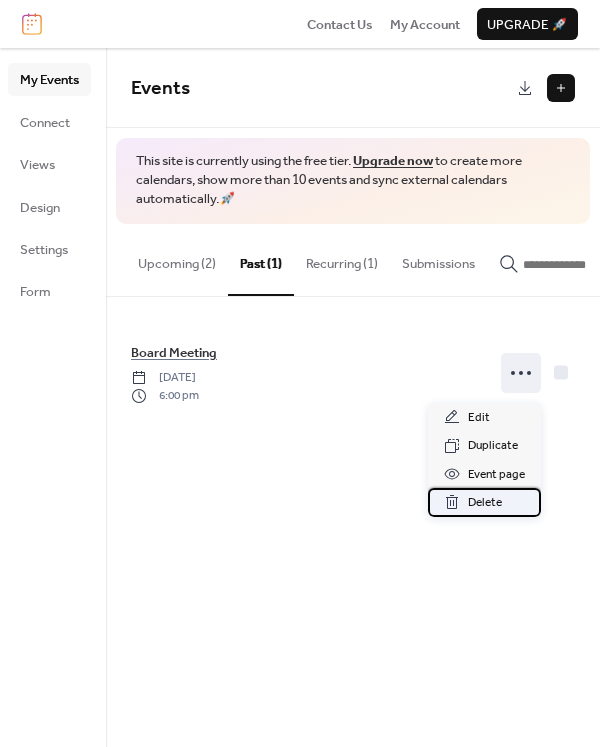 click on "Delete" at bounding box center (485, 503) 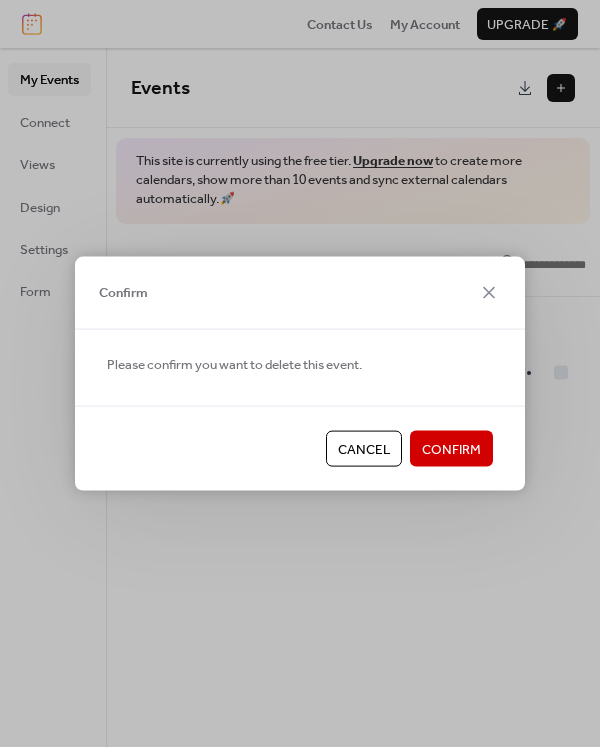 click on "Confirm" at bounding box center [451, 450] 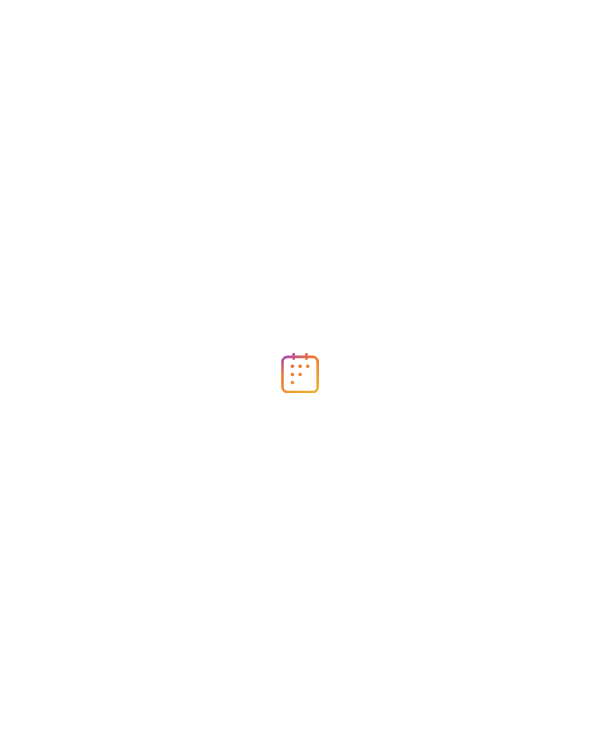scroll, scrollTop: 0, scrollLeft: 0, axis: both 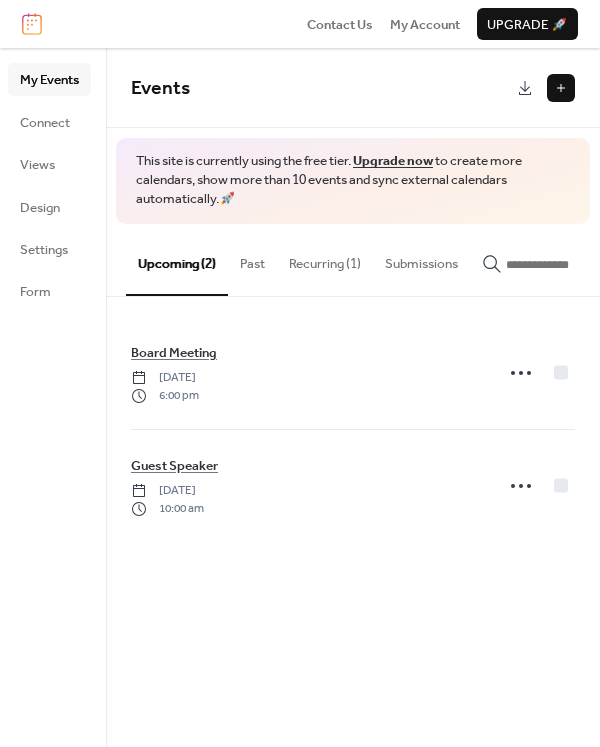 click at bounding box center [561, 88] 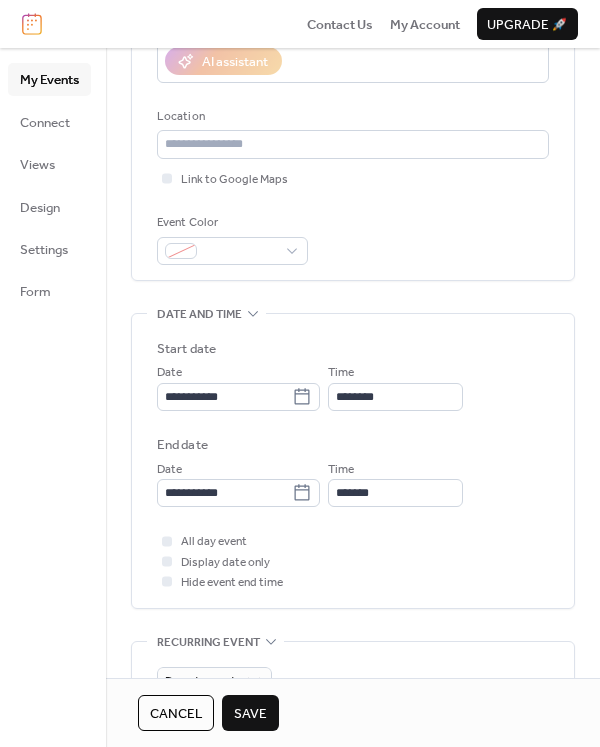 scroll, scrollTop: 400, scrollLeft: 0, axis: vertical 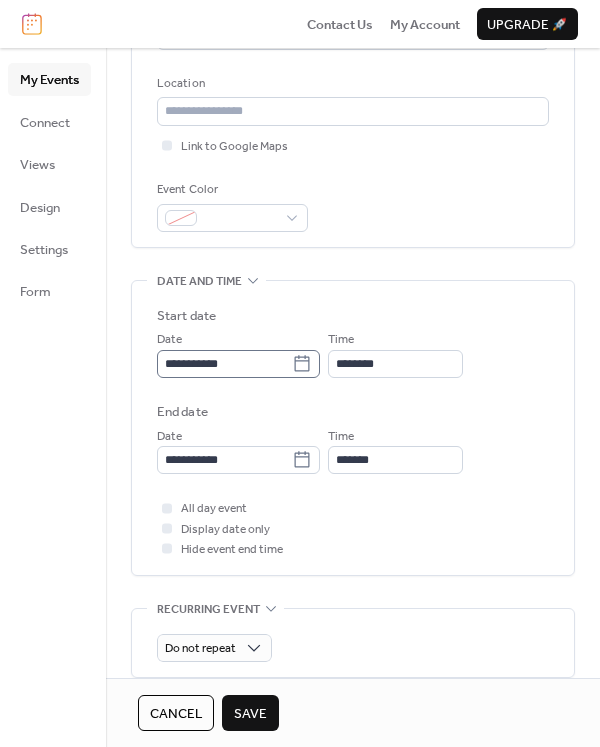 type on "**********" 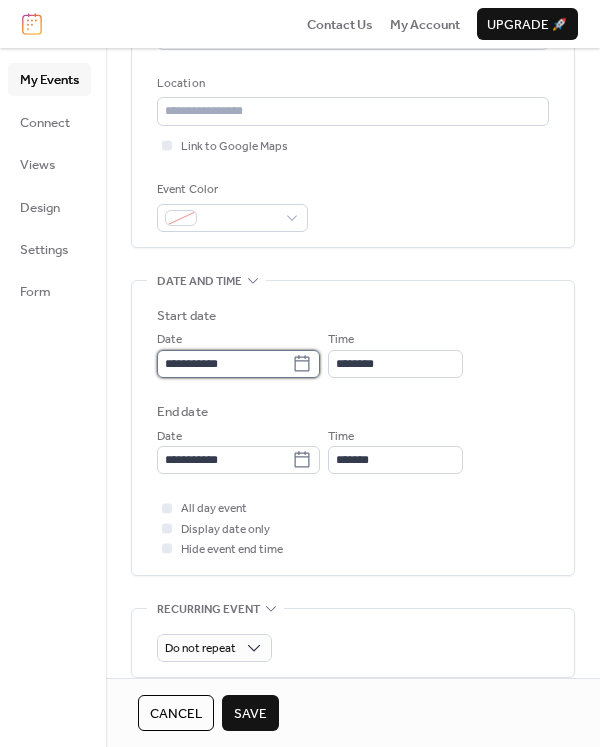 click on "**********" at bounding box center (224, 364) 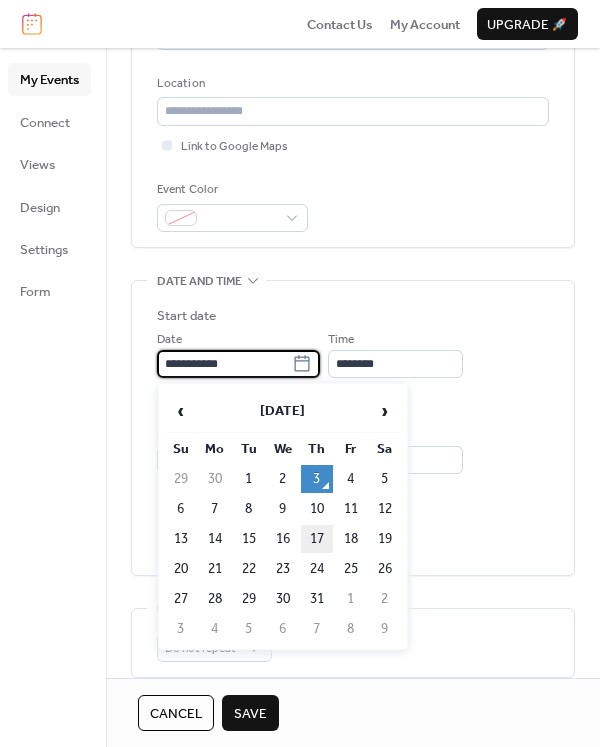 click on "17" at bounding box center [317, 539] 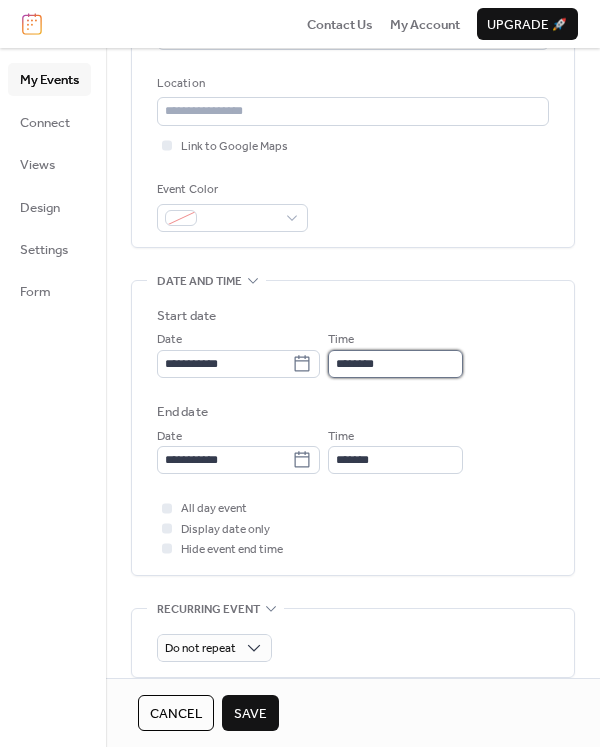 click on "********" at bounding box center [395, 364] 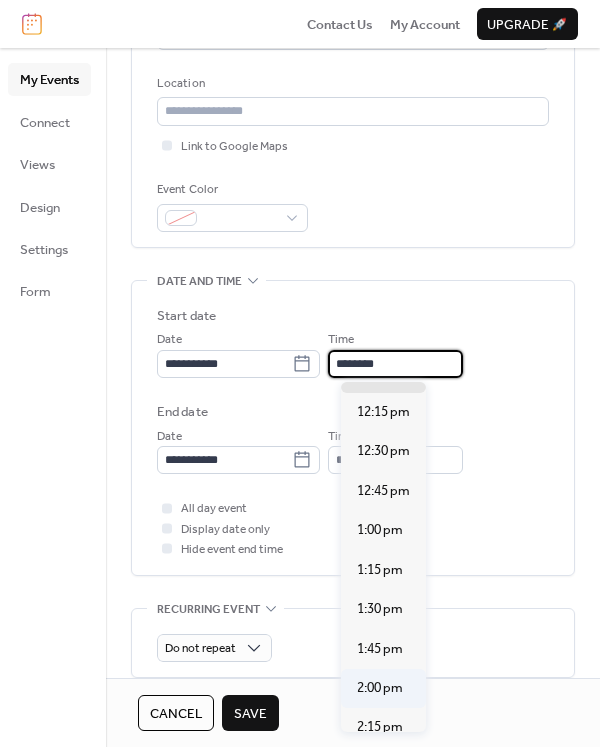 scroll, scrollTop: 1892, scrollLeft: 0, axis: vertical 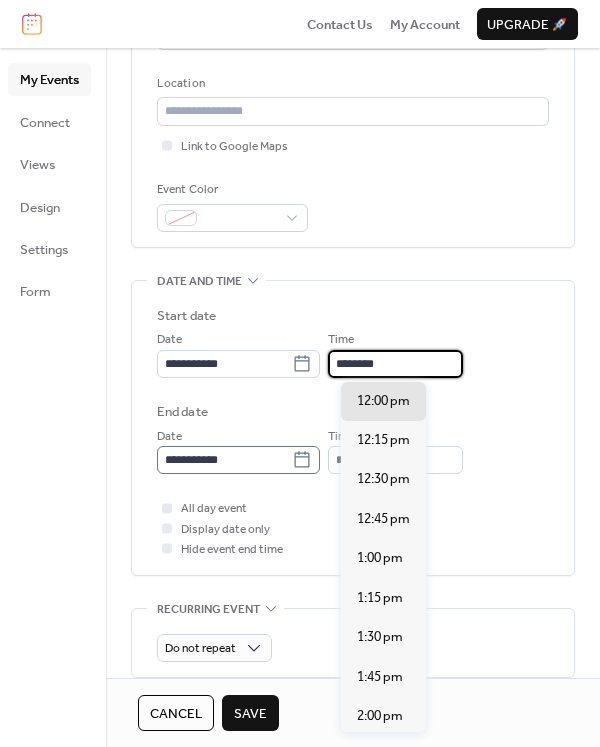 click 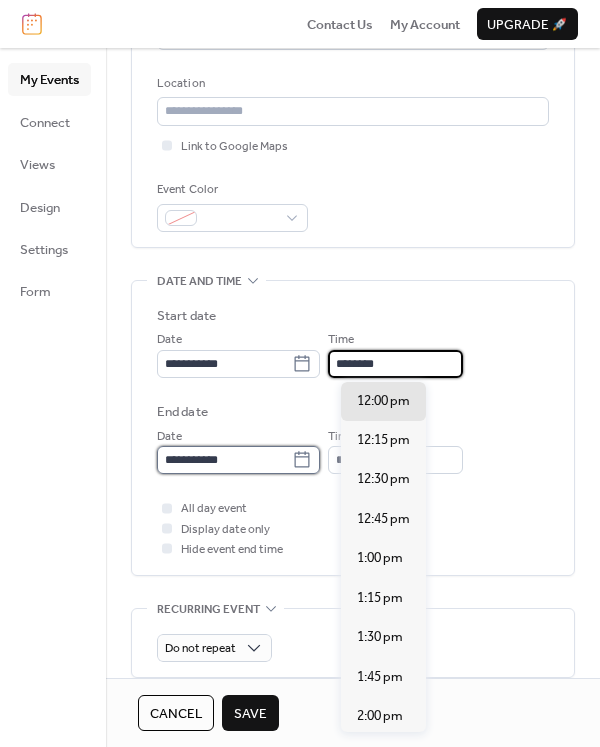 click on "**********" at bounding box center (224, 460) 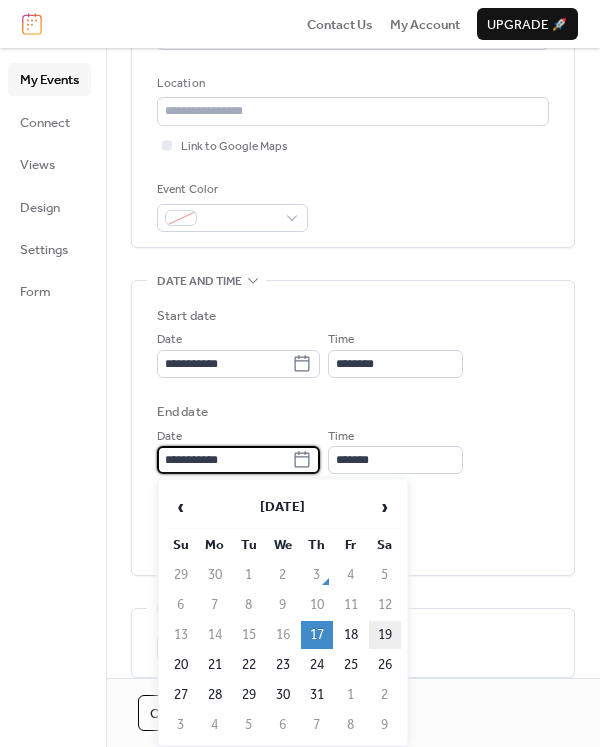 click on "19" at bounding box center [385, 635] 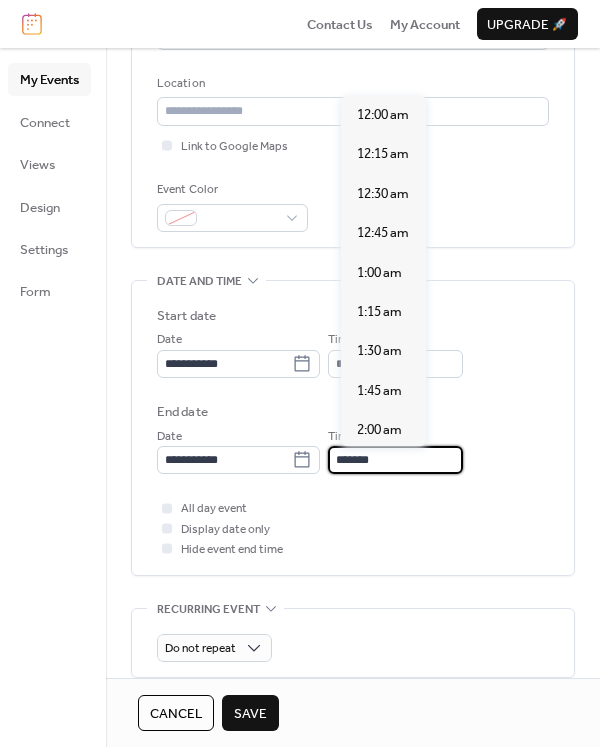 click on "*******" at bounding box center (395, 460) 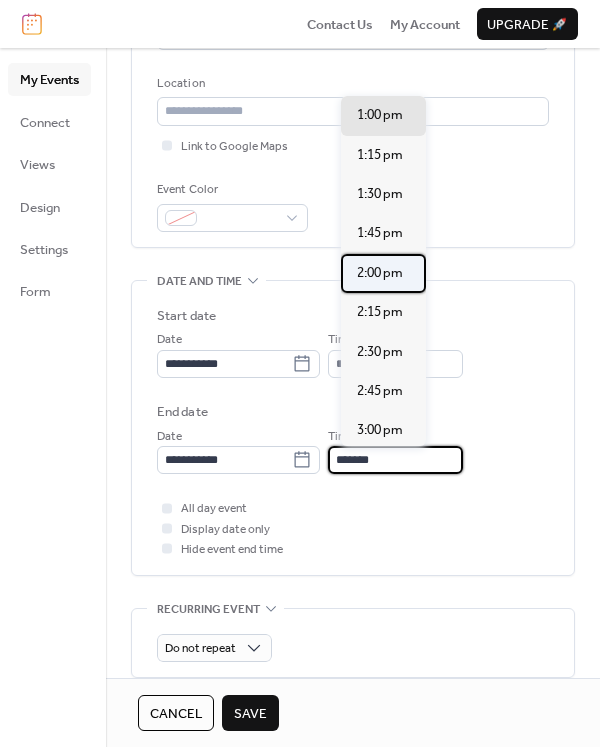 click on "2:00 pm" at bounding box center (380, 273) 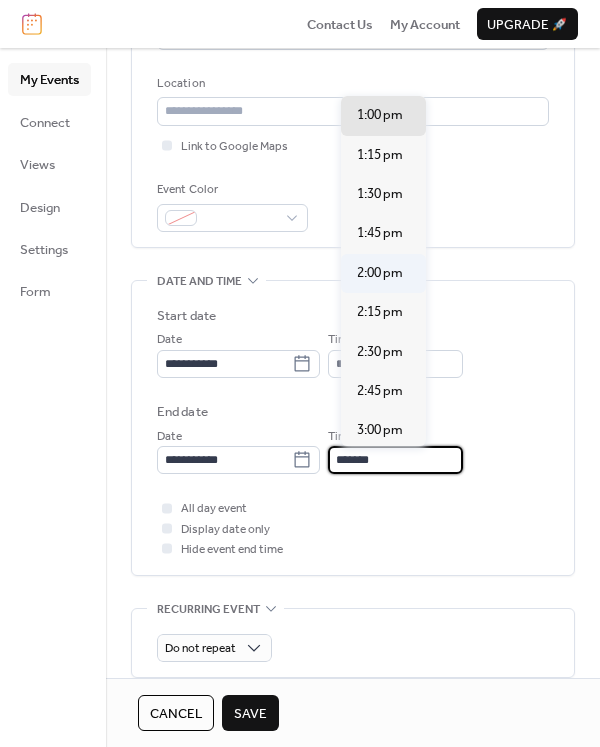 type on "*******" 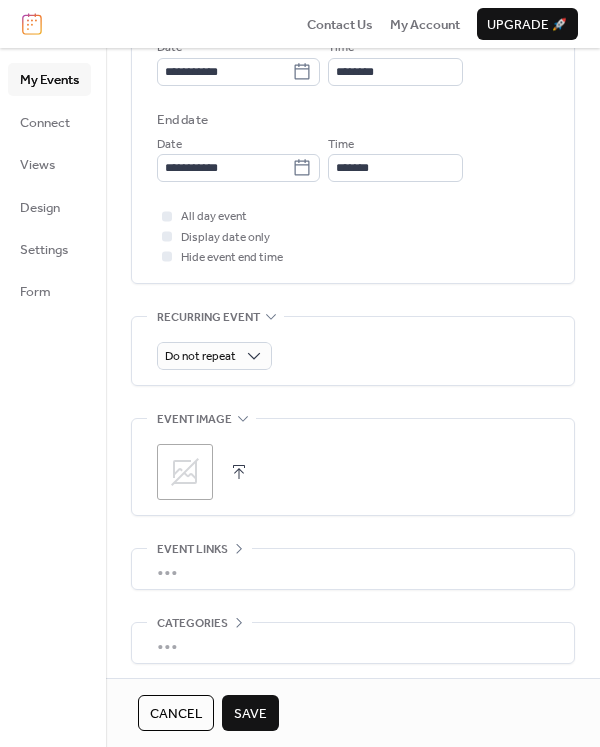 scroll, scrollTop: 700, scrollLeft: 0, axis: vertical 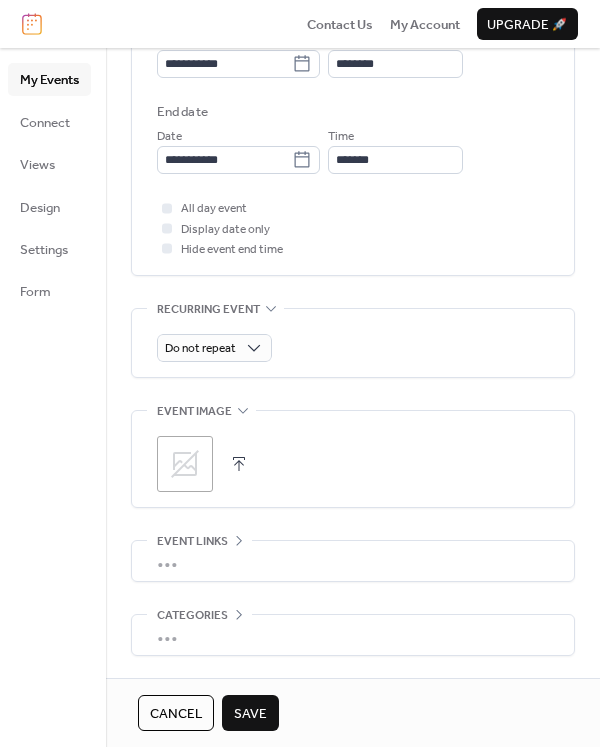 click on "Save" at bounding box center (250, 714) 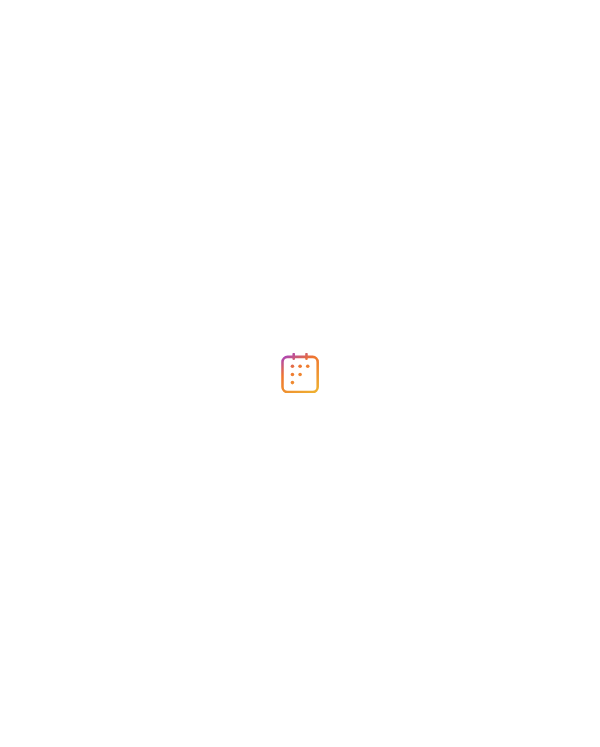 scroll, scrollTop: 0, scrollLeft: 0, axis: both 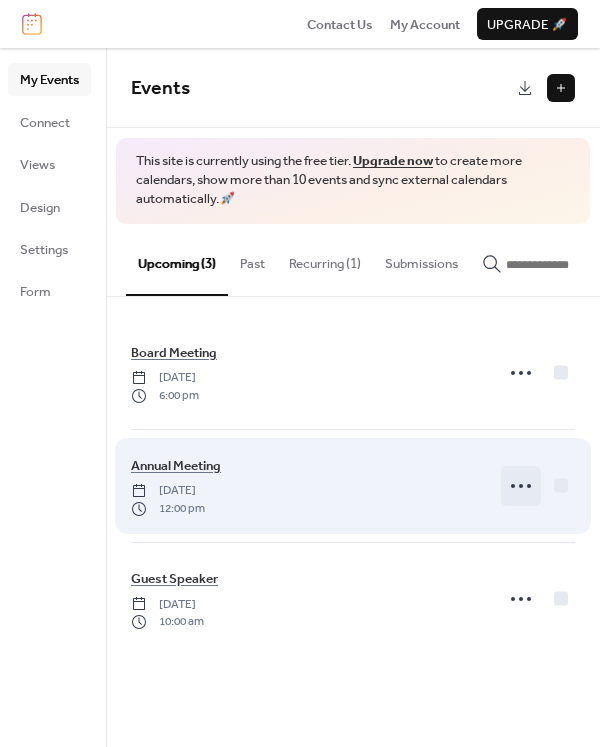 click 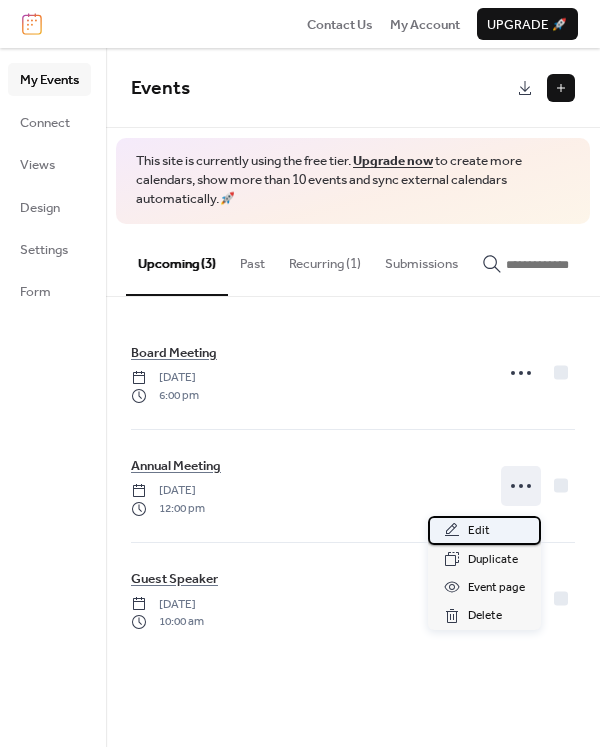 click on "Edit" at bounding box center [484, 530] 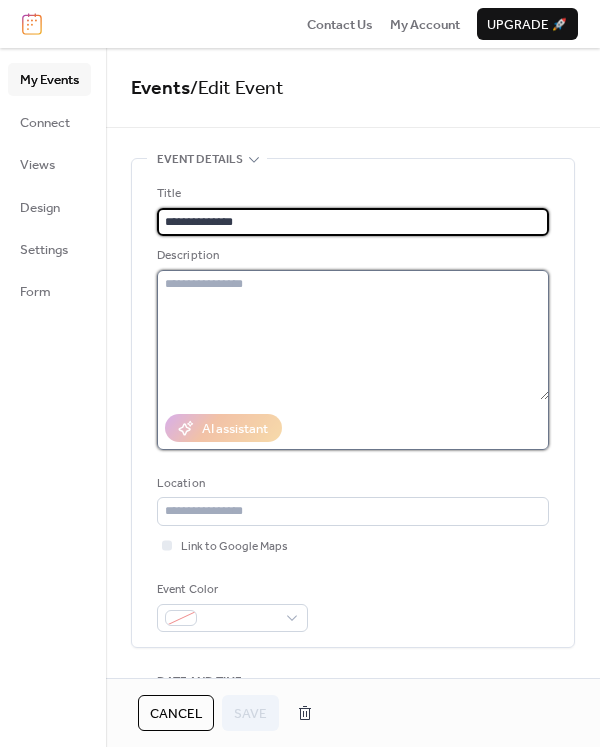 click at bounding box center (353, 335) 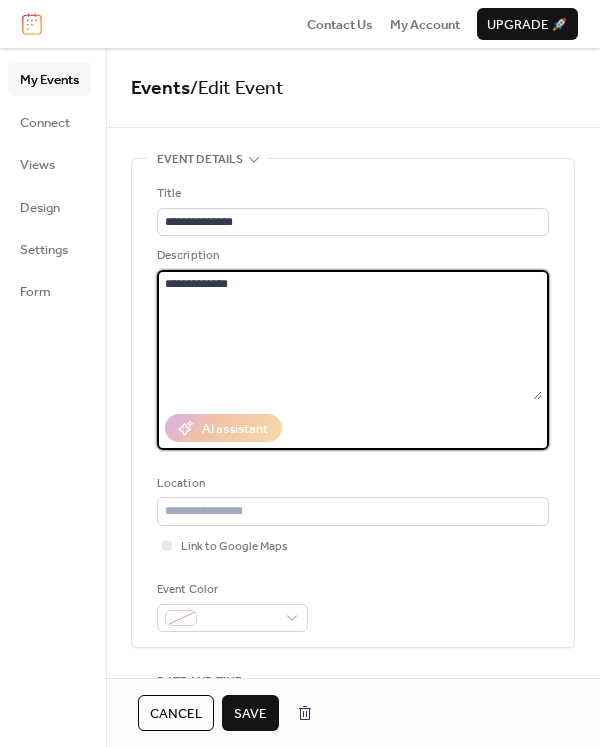 type on "**********" 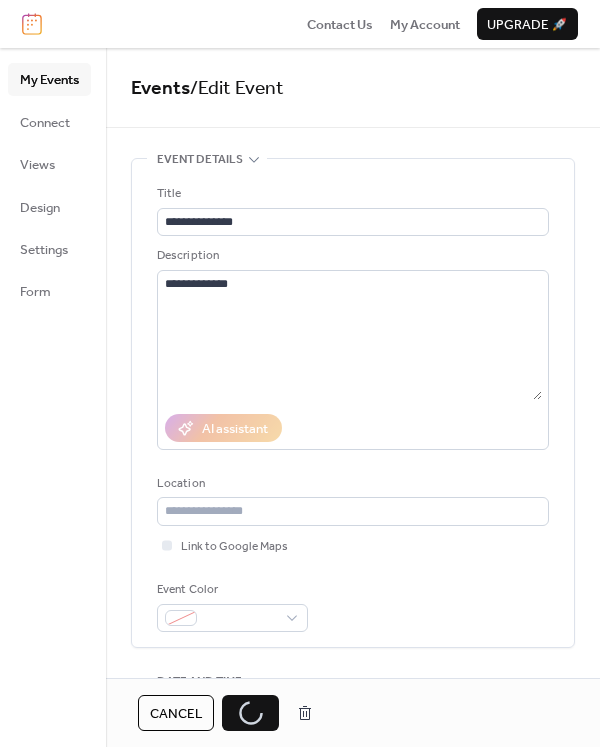 click on "Cancel" at bounding box center (176, 714) 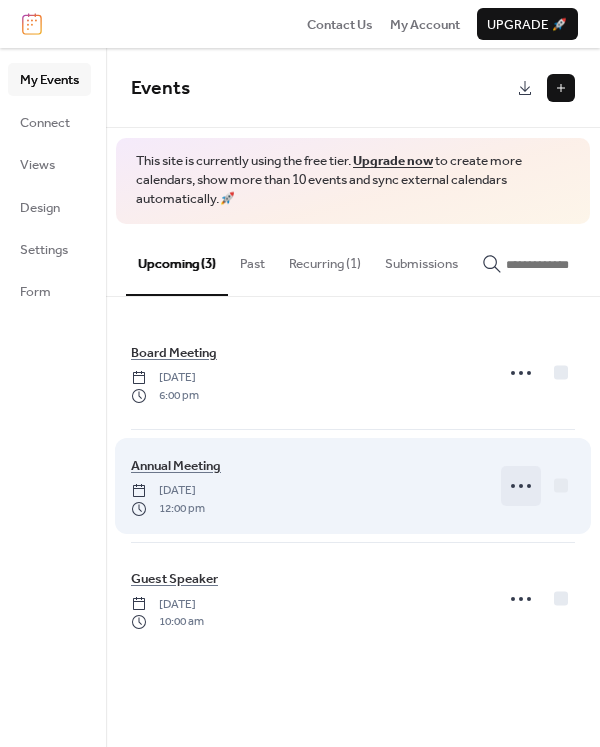 click 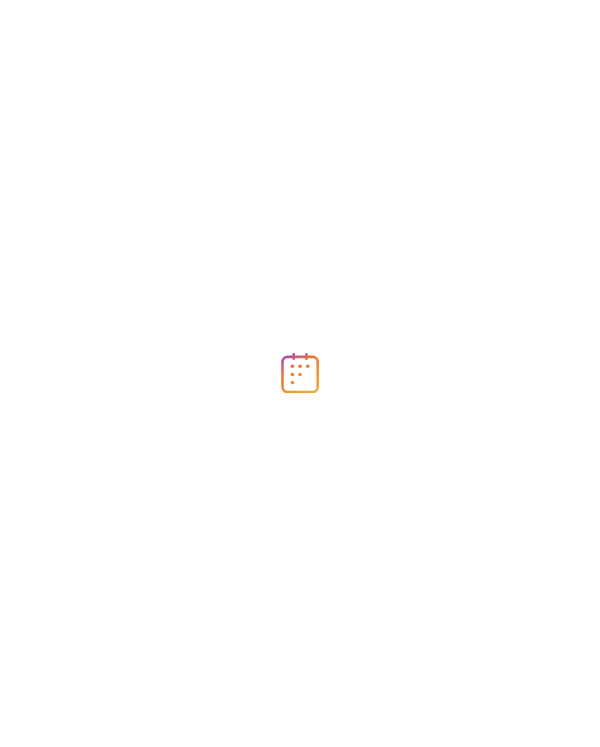 scroll, scrollTop: 0, scrollLeft: 0, axis: both 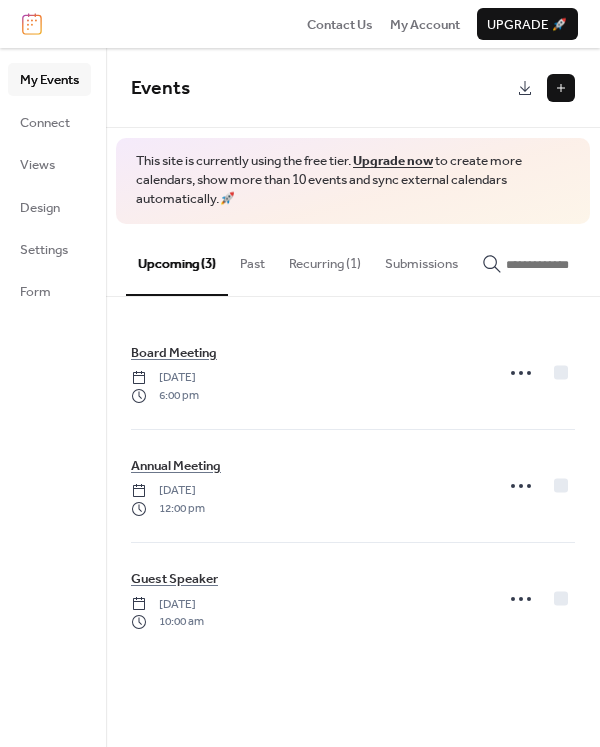 click at bounding box center (561, 88) 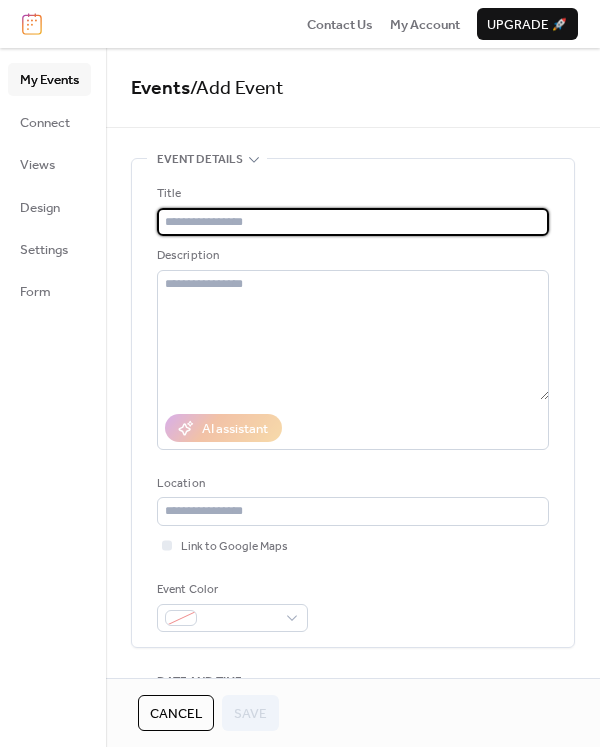 click on "Cancel" at bounding box center [176, 714] 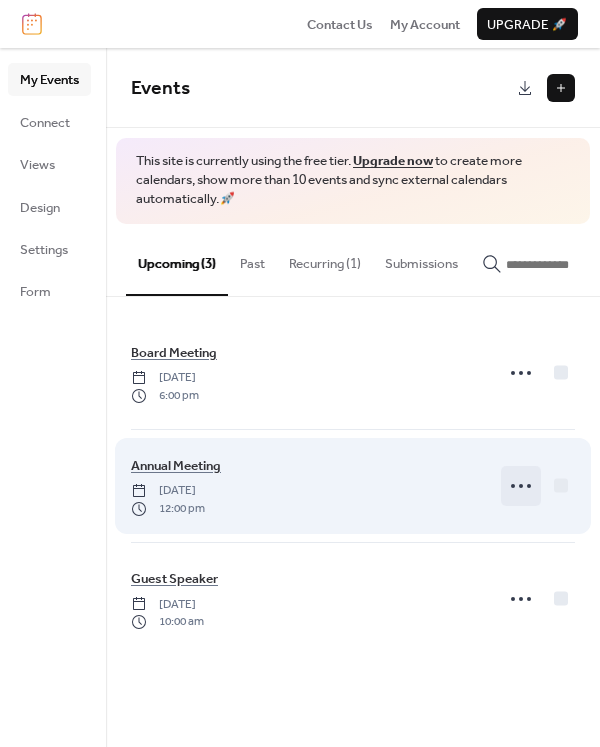 click 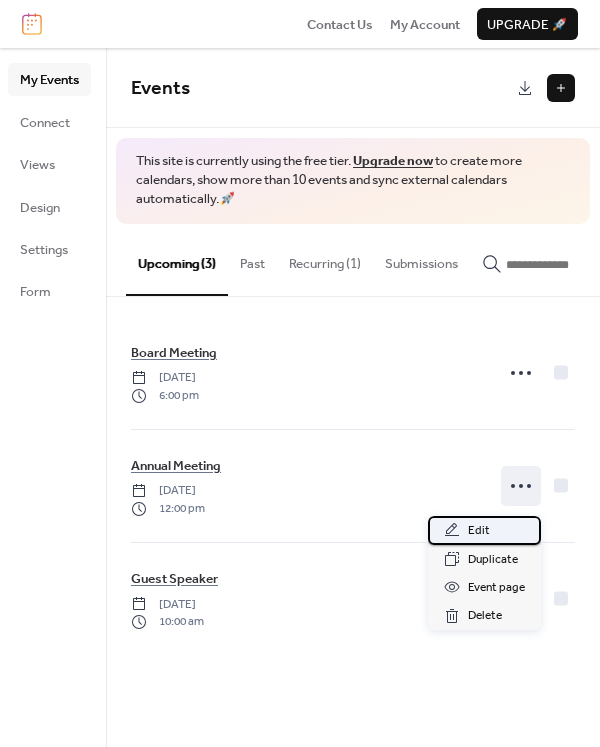 click on "Edit" at bounding box center [479, 531] 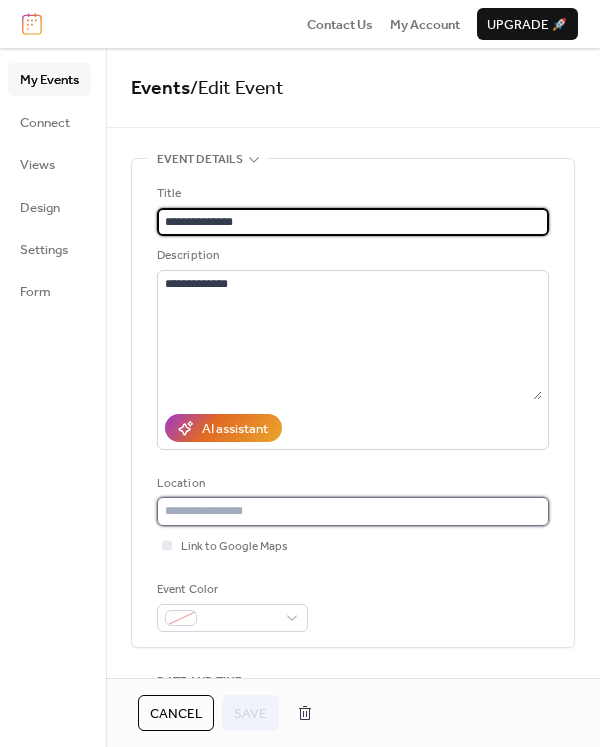 click at bounding box center (353, 511) 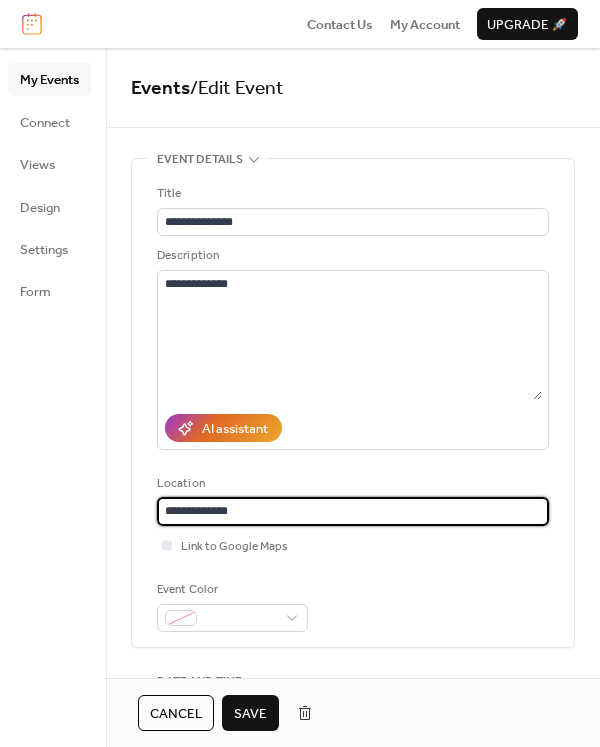type on "**********" 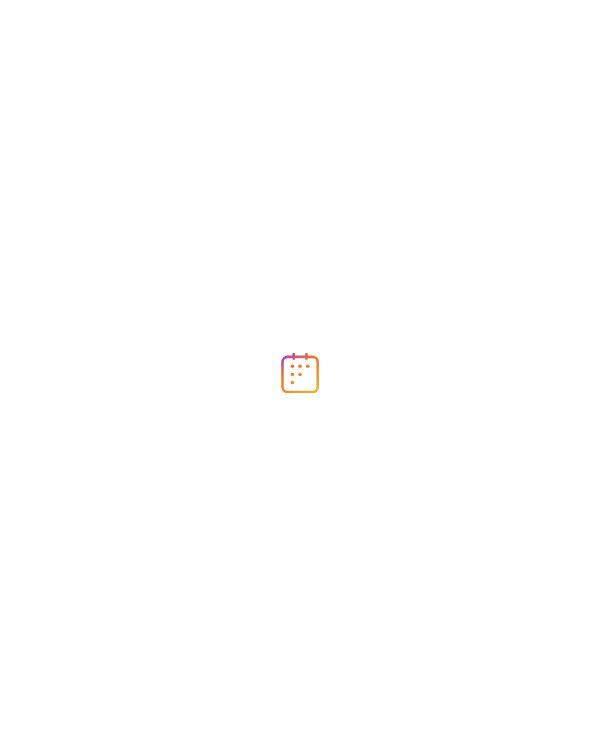 scroll, scrollTop: 0, scrollLeft: 0, axis: both 